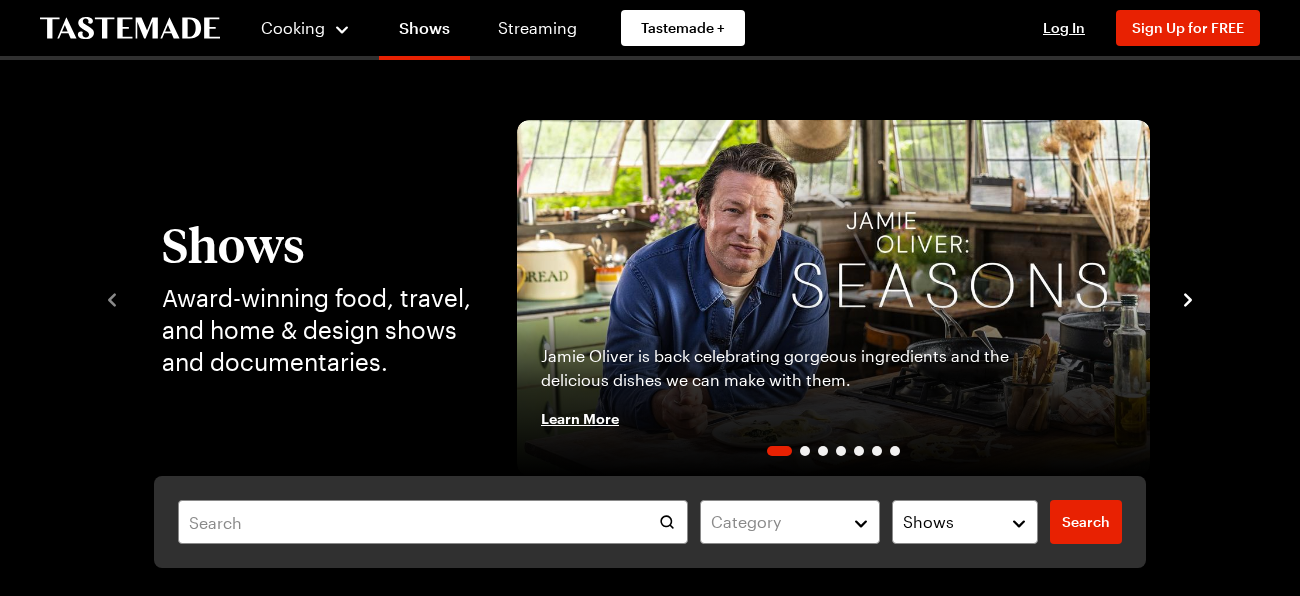 scroll, scrollTop: 0, scrollLeft: 0, axis: both 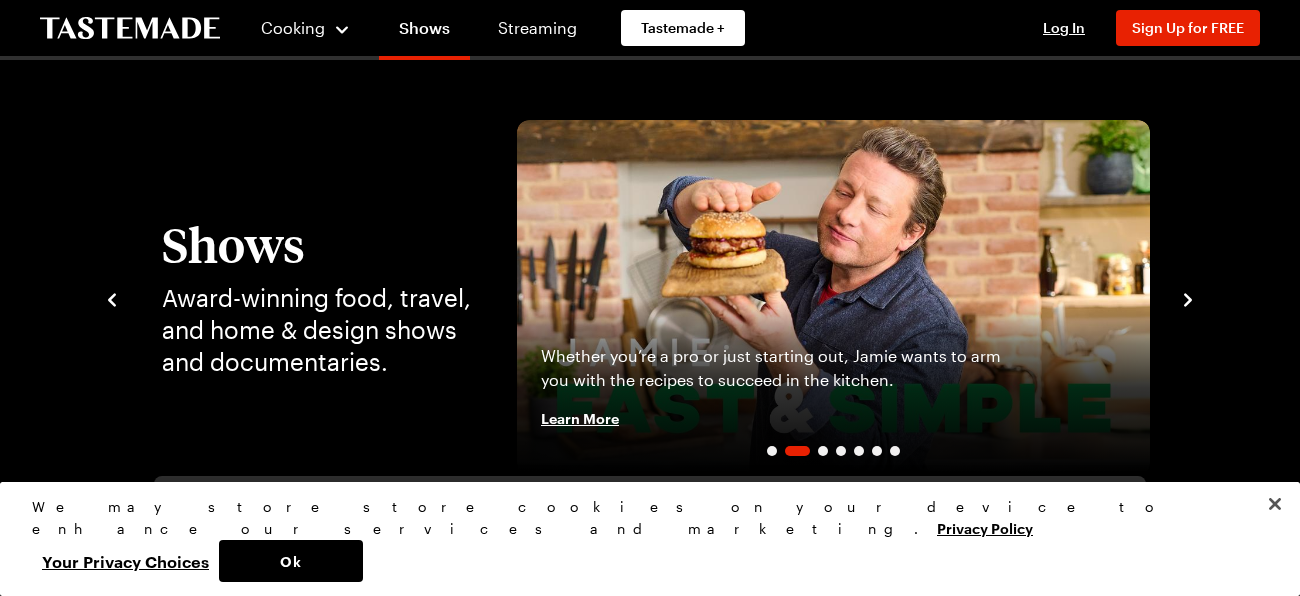 click 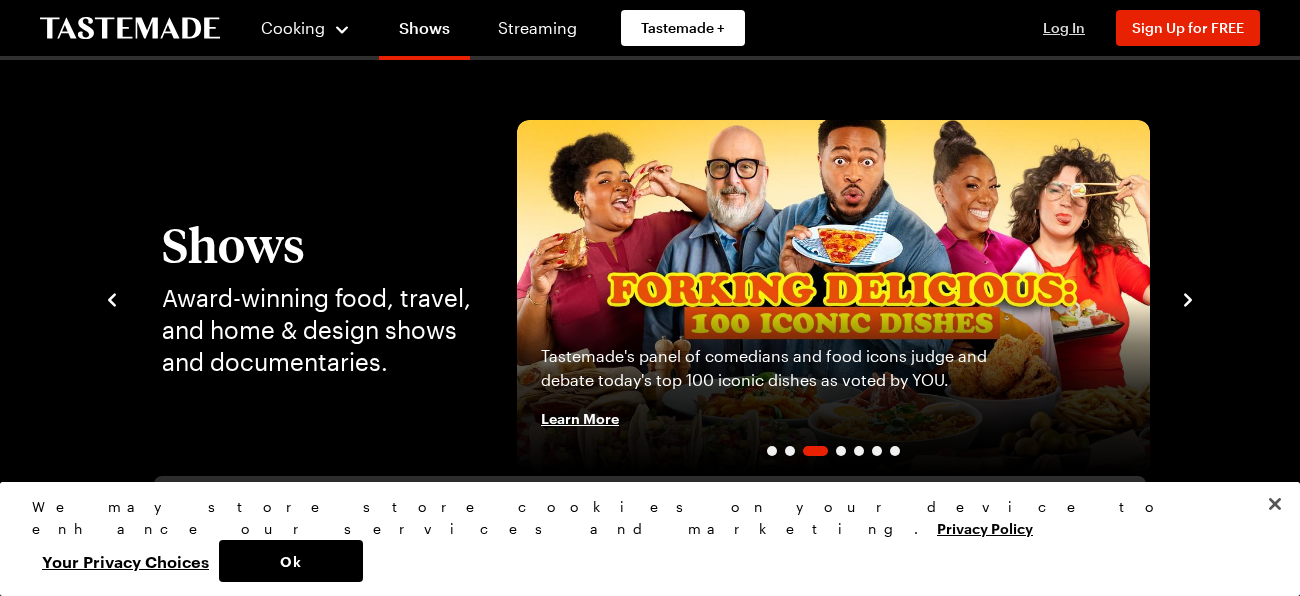 click on "Log In" at bounding box center (1064, 27) 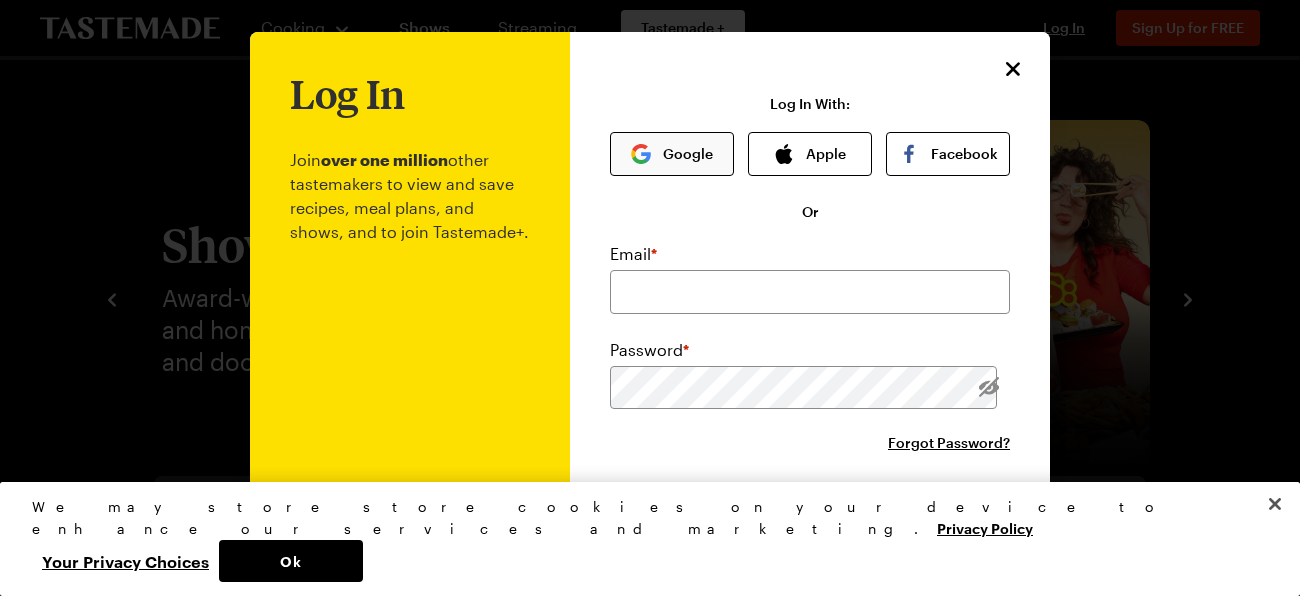 click on "Google" at bounding box center (672, 154) 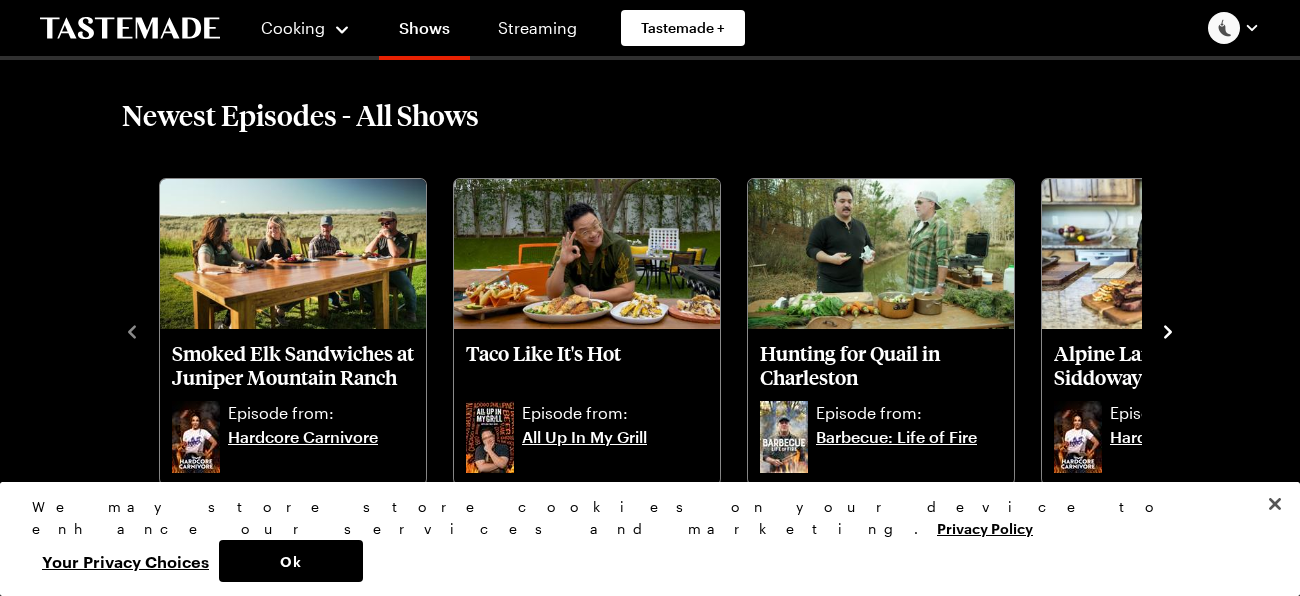 scroll, scrollTop: 522, scrollLeft: 0, axis: vertical 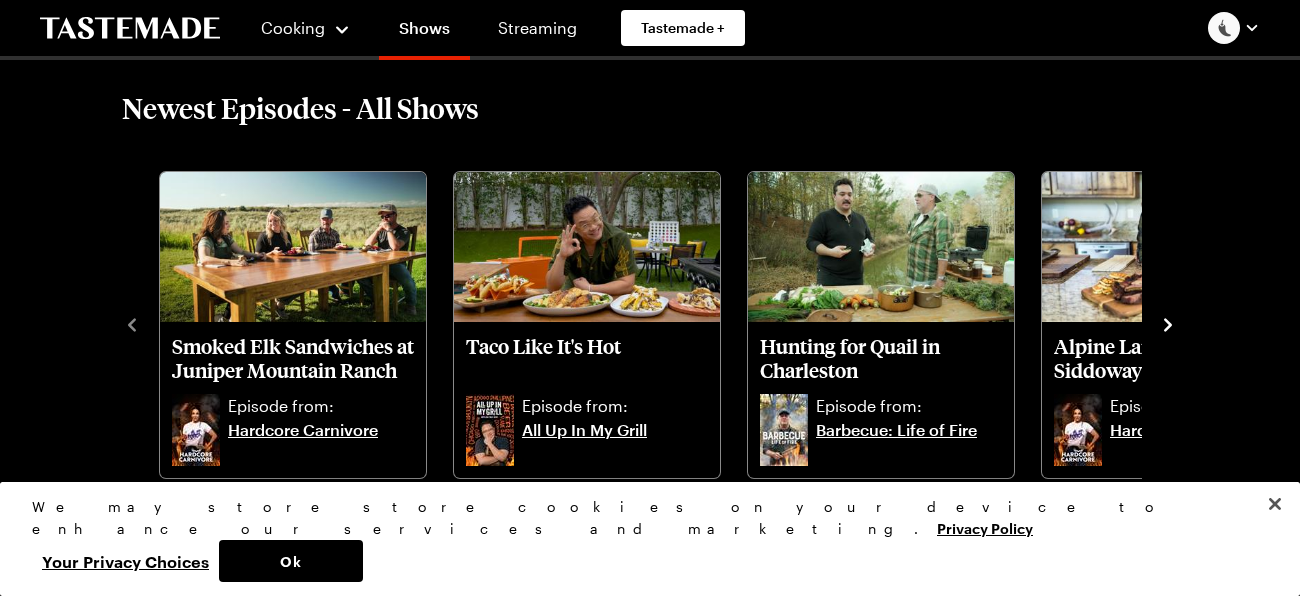 click 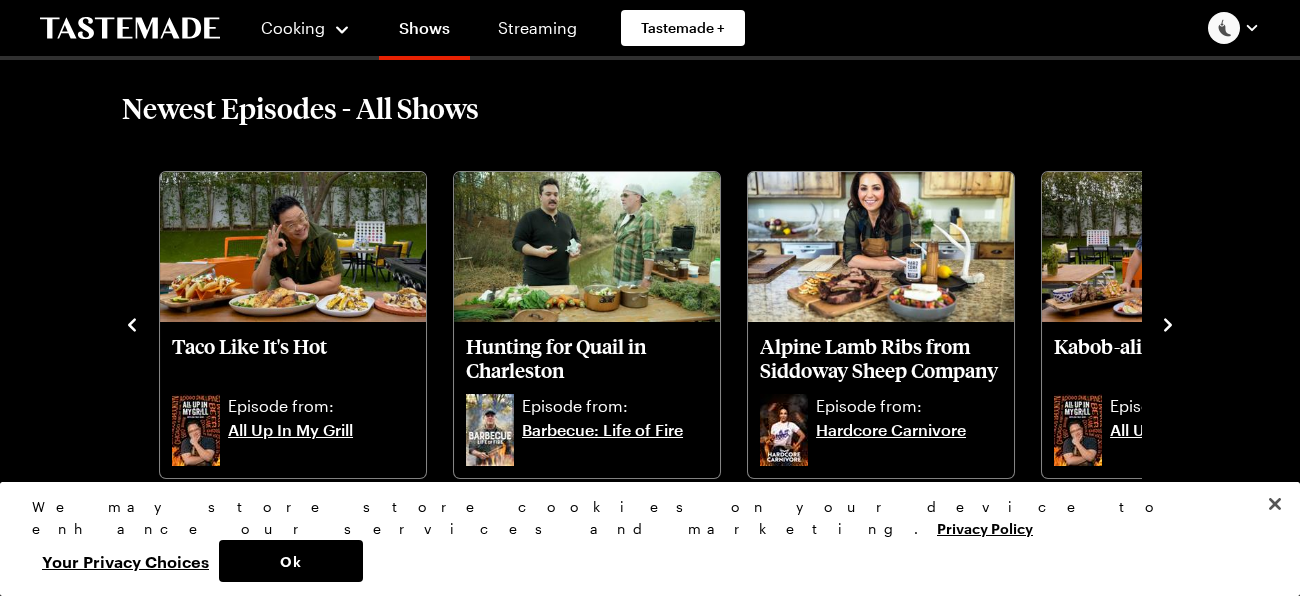click 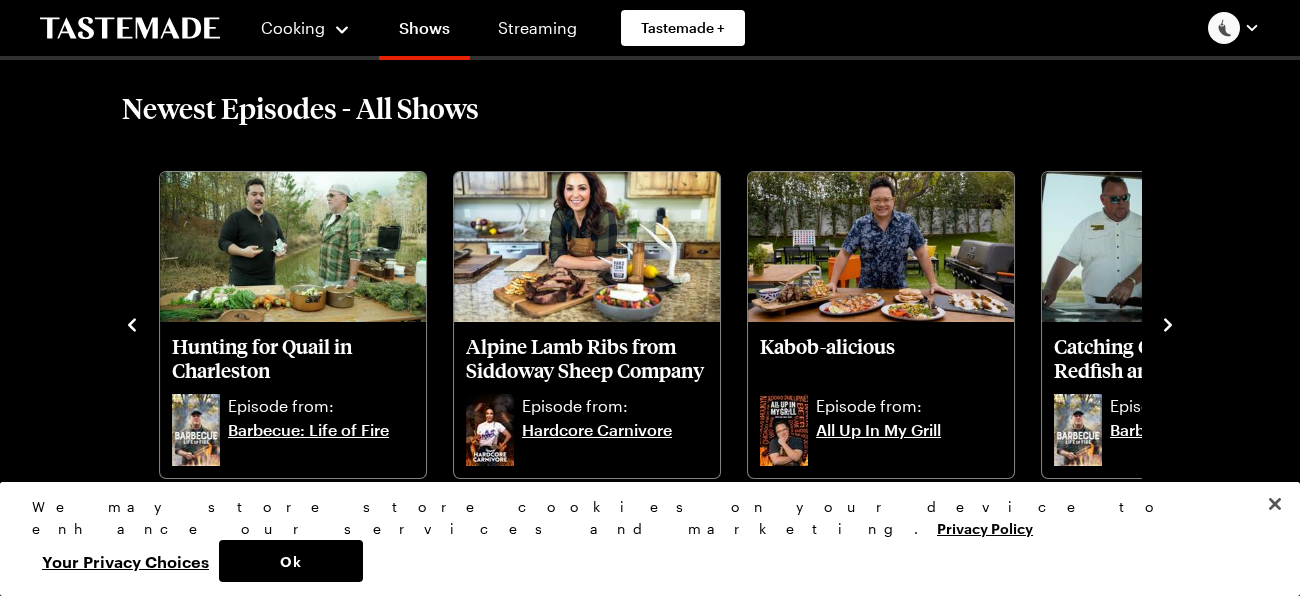 click 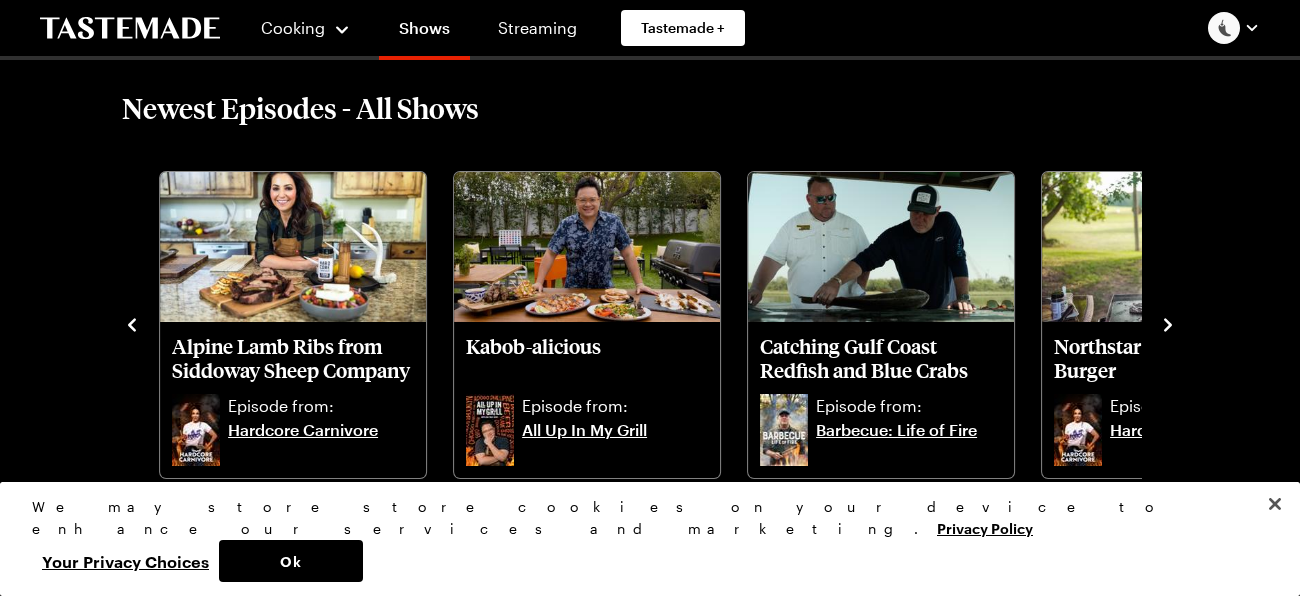 click 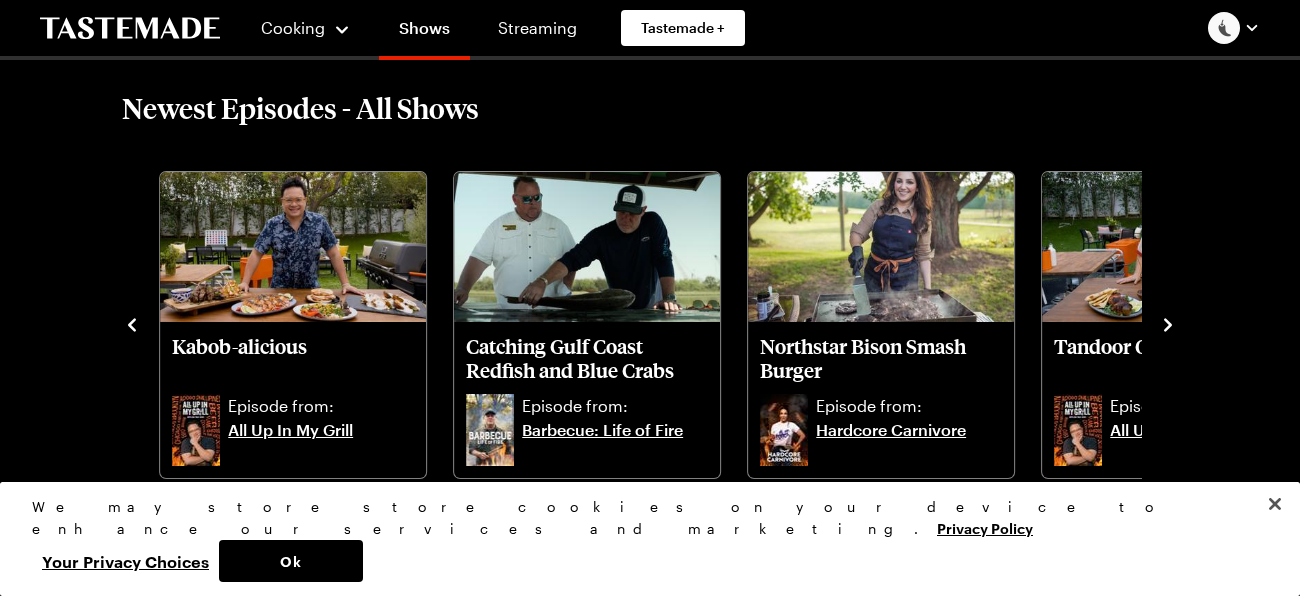 click 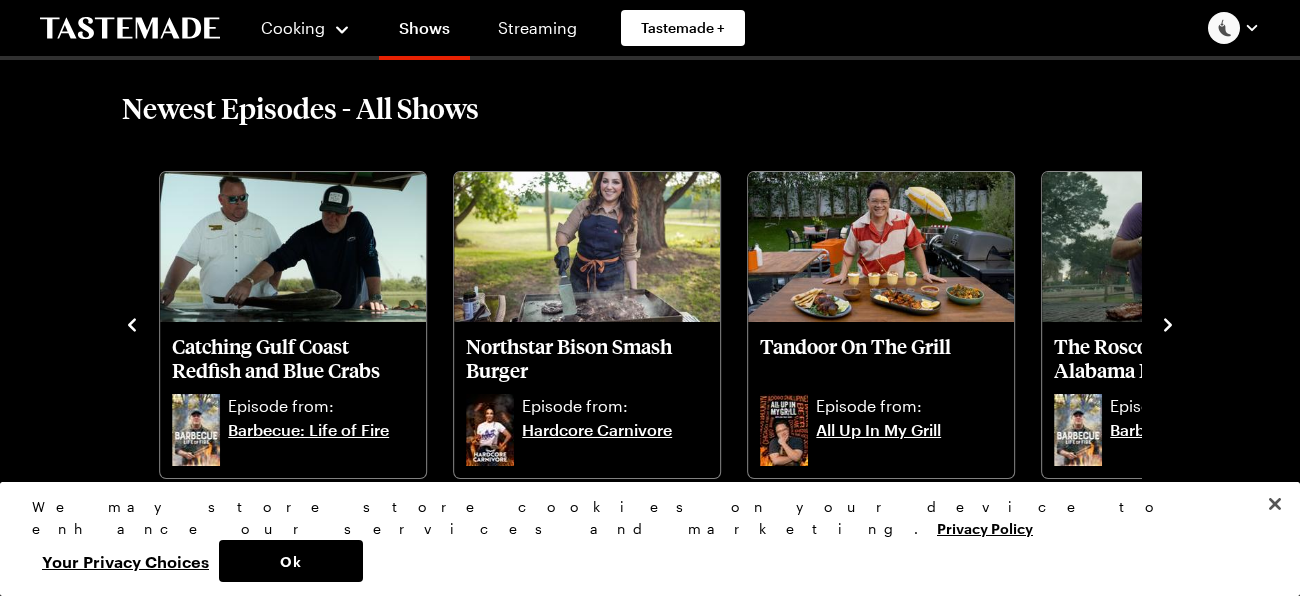 click 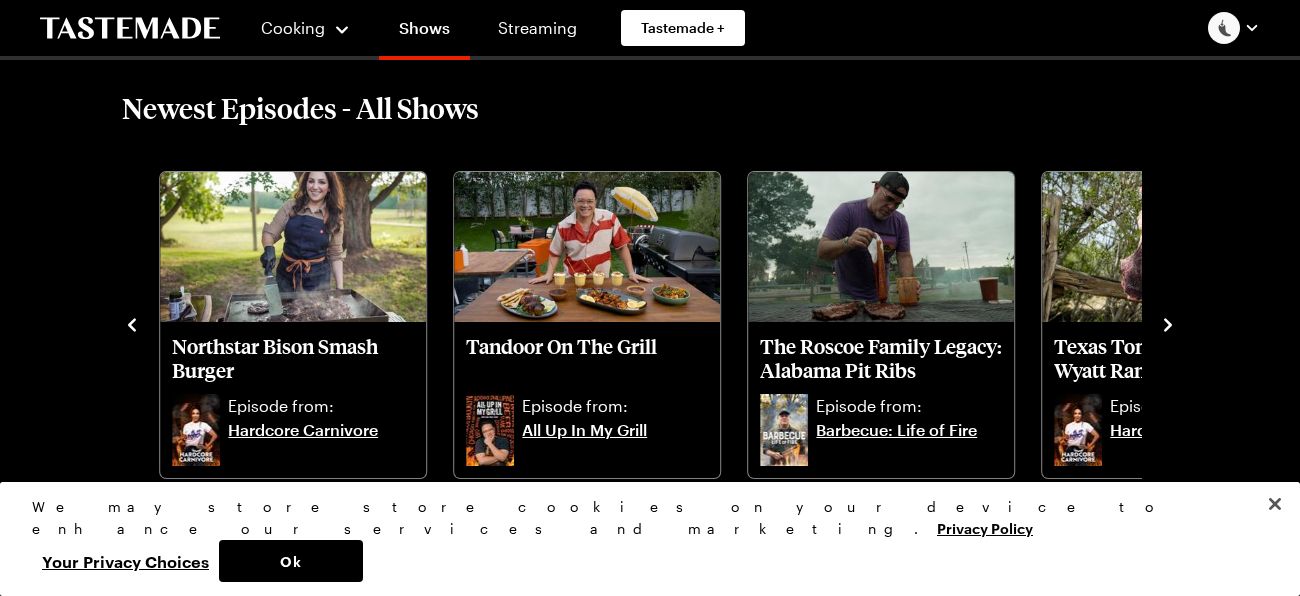 click 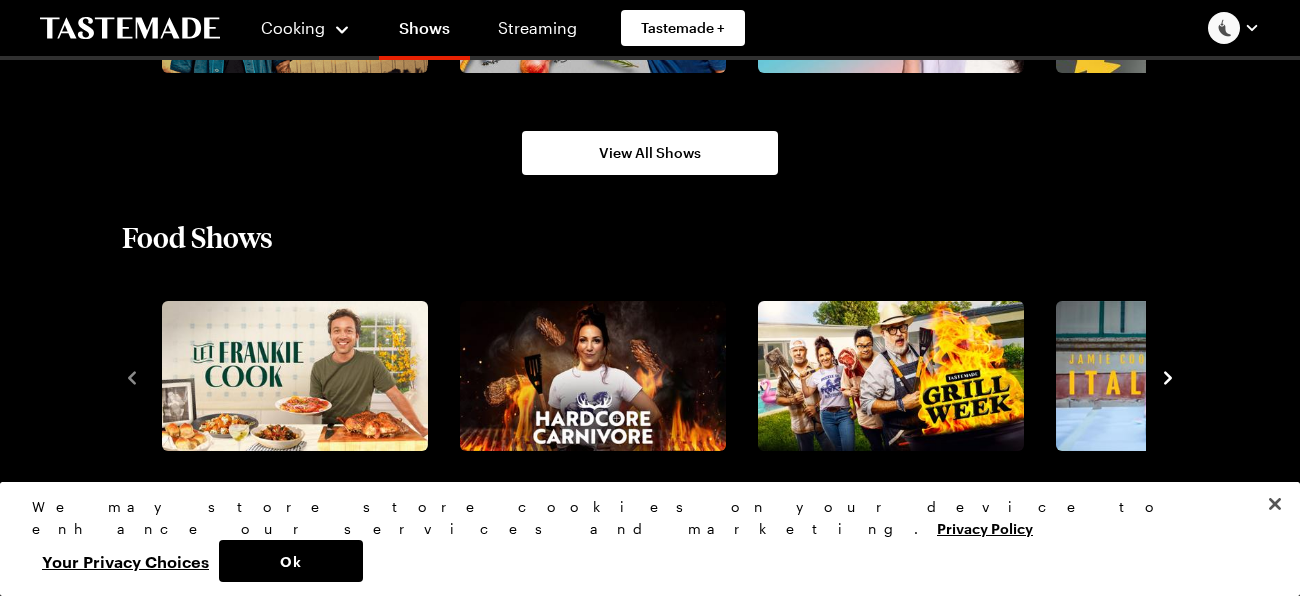 scroll, scrollTop: 1586, scrollLeft: 0, axis: vertical 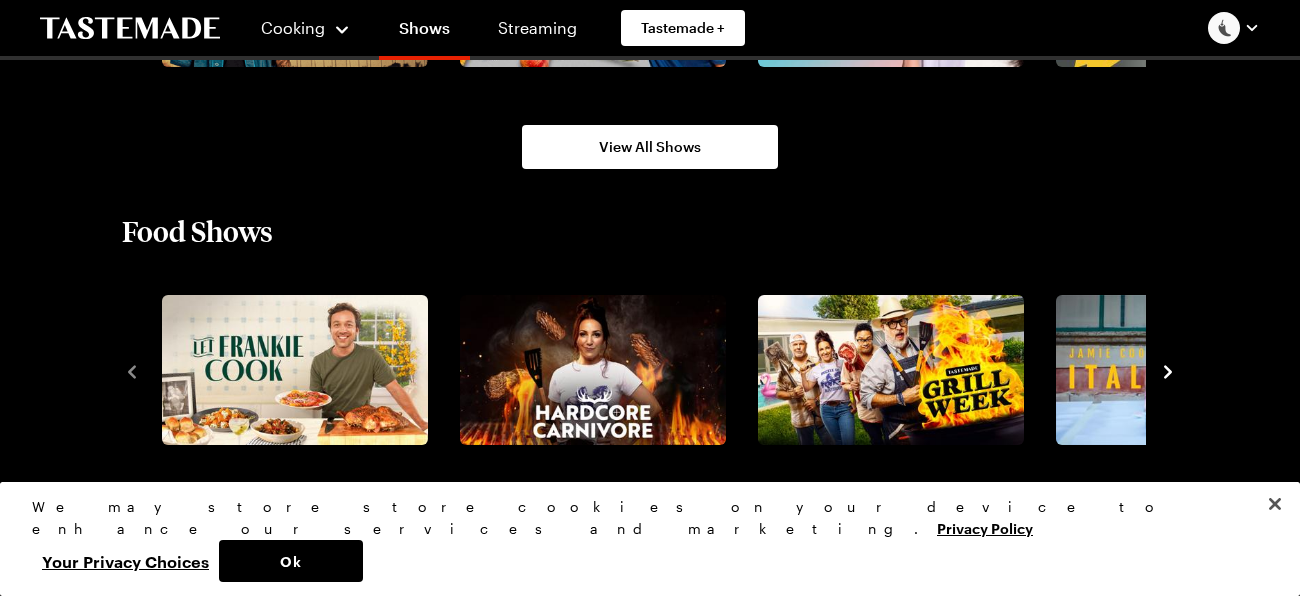 click 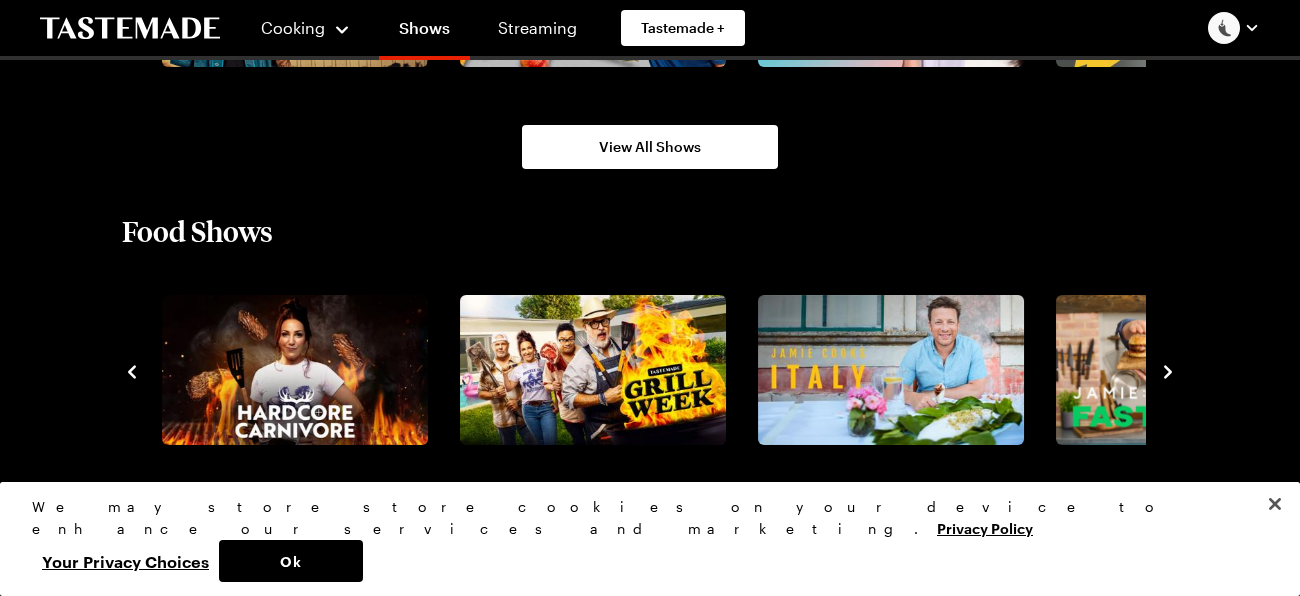 click 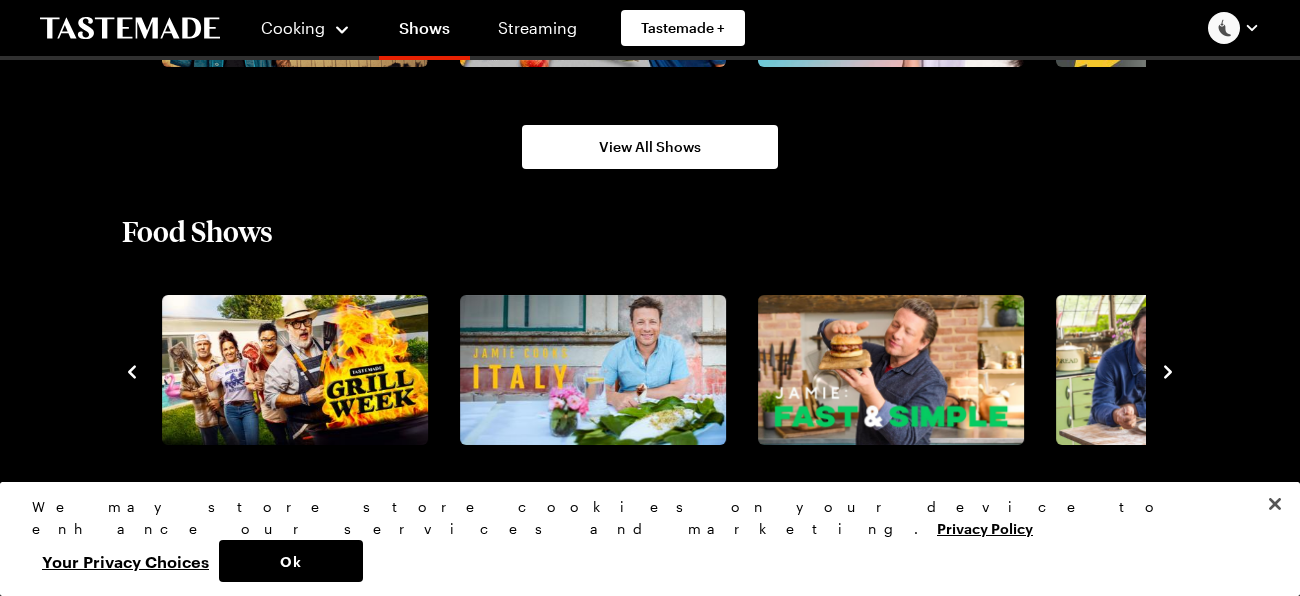 click 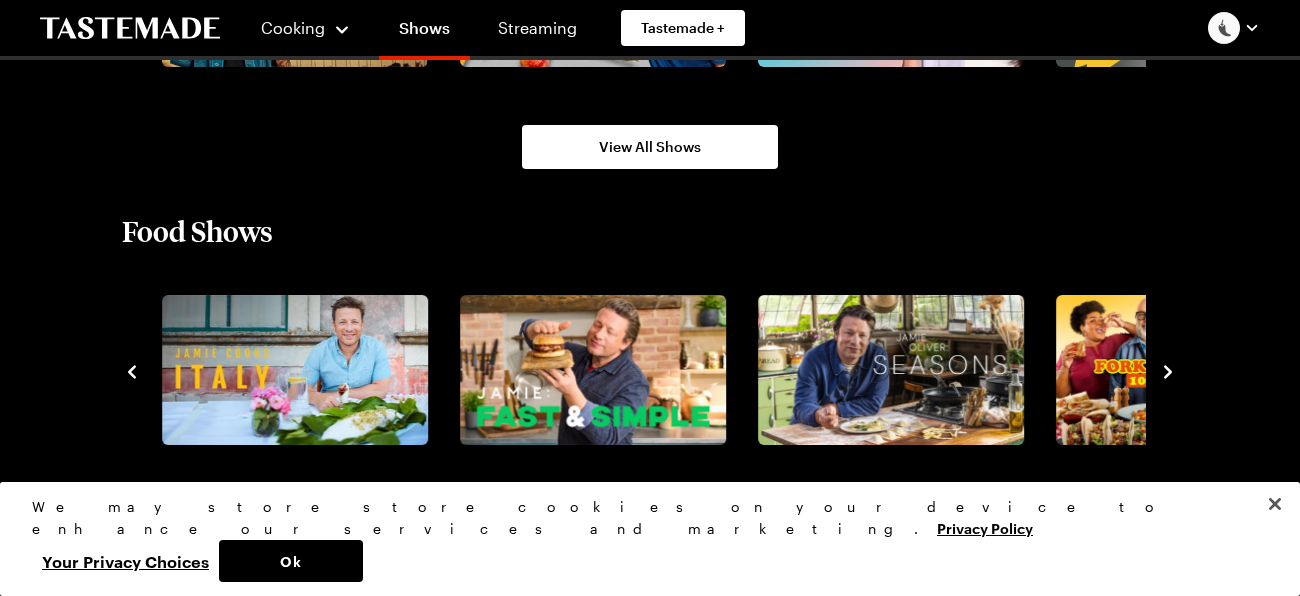 click 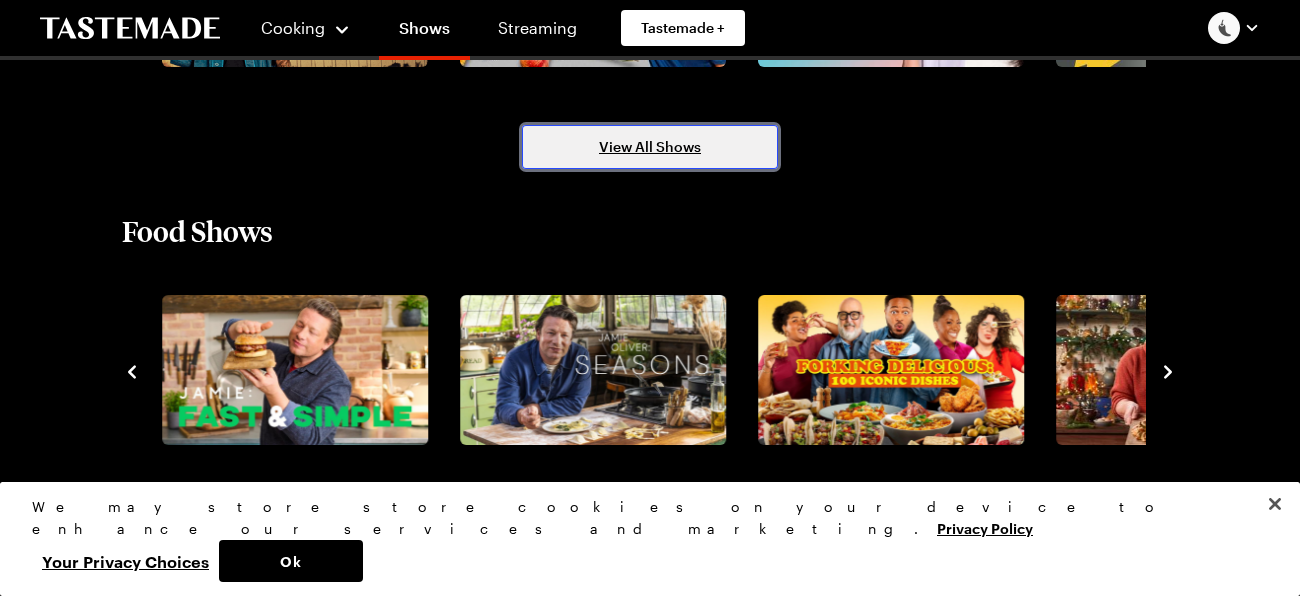 click on "View All Shows" at bounding box center [650, 147] 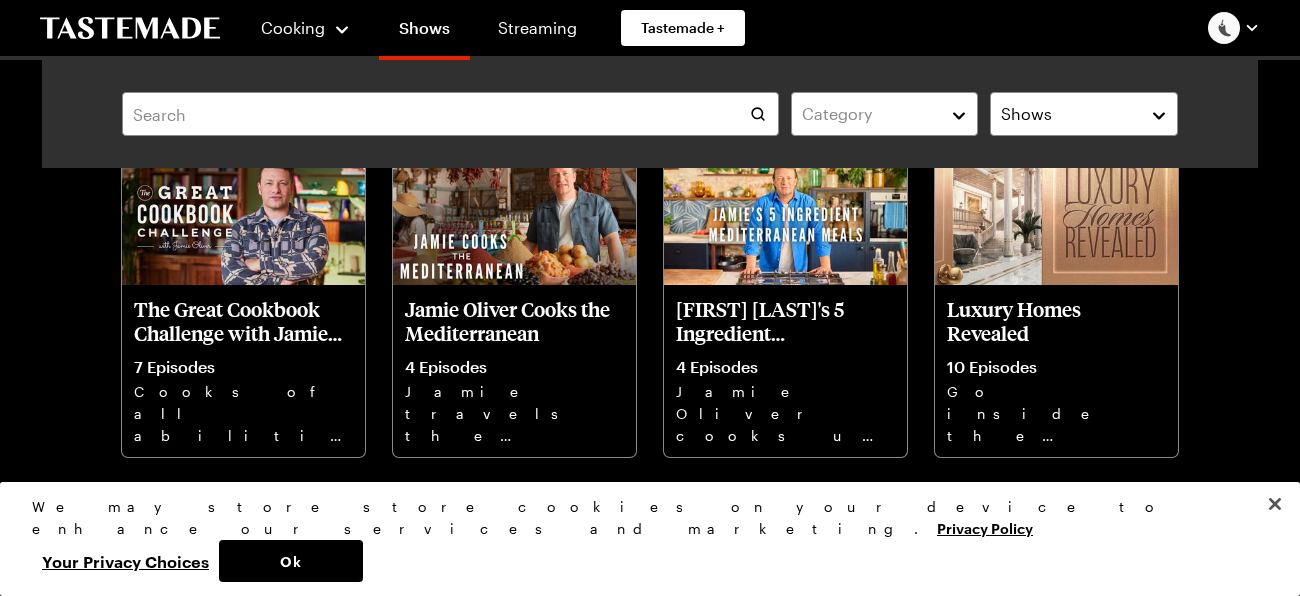 scroll, scrollTop: 1575, scrollLeft: 0, axis: vertical 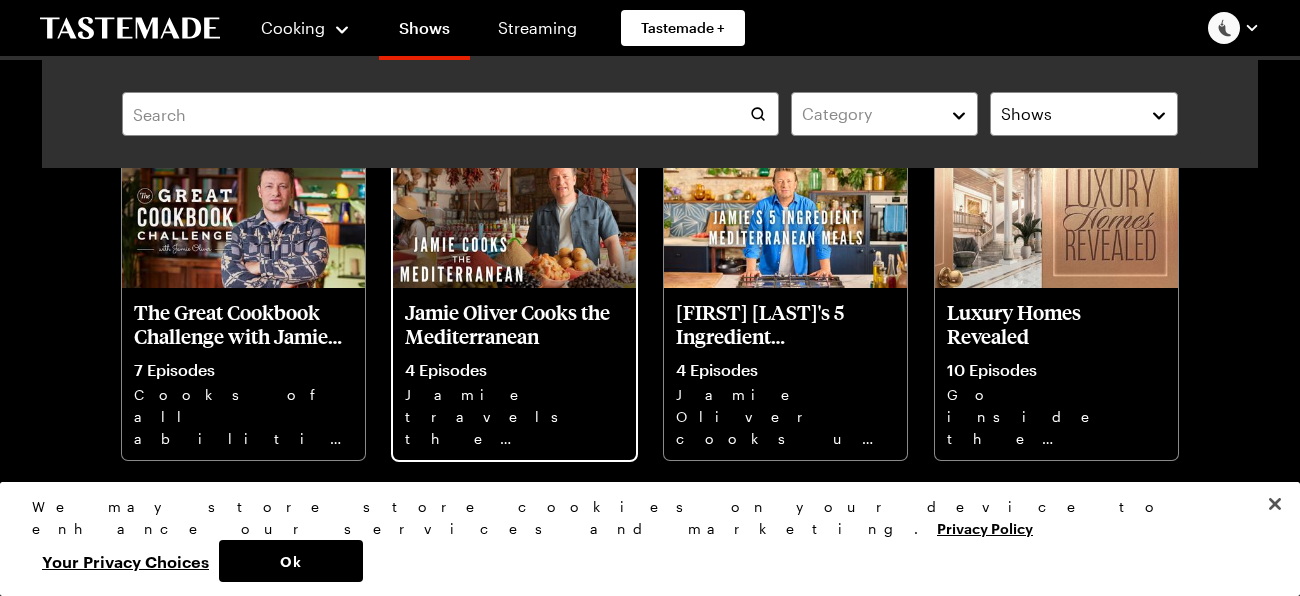 click at bounding box center (514, 220) 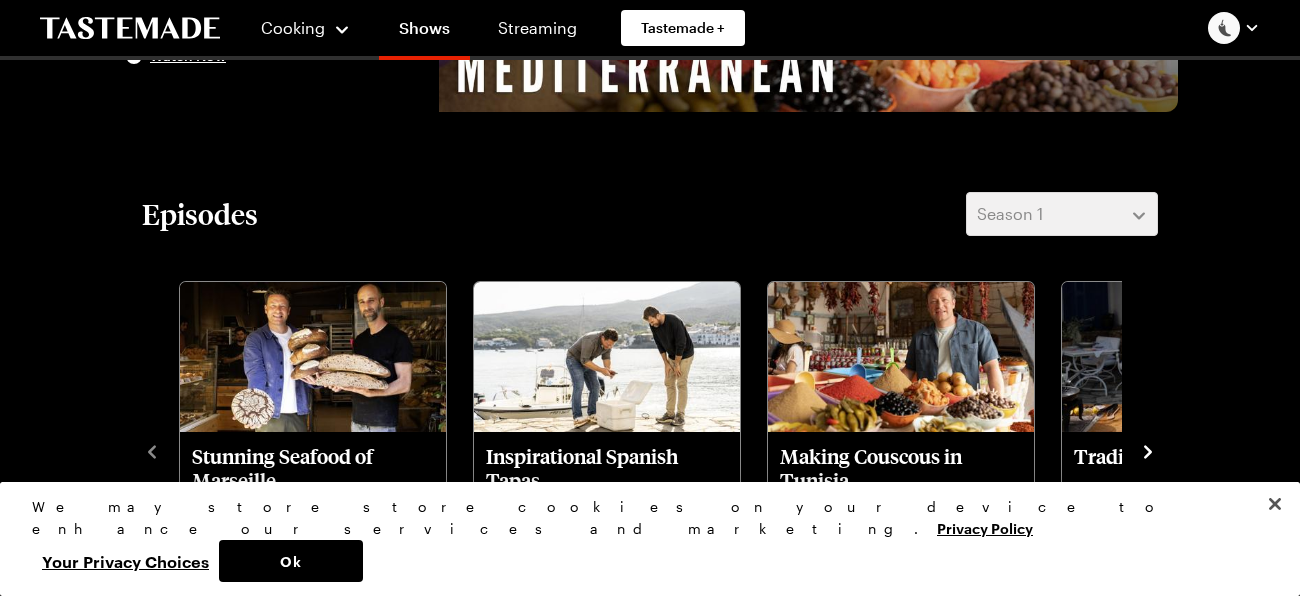 scroll, scrollTop: 432, scrollLeft: 0, axis: vertical 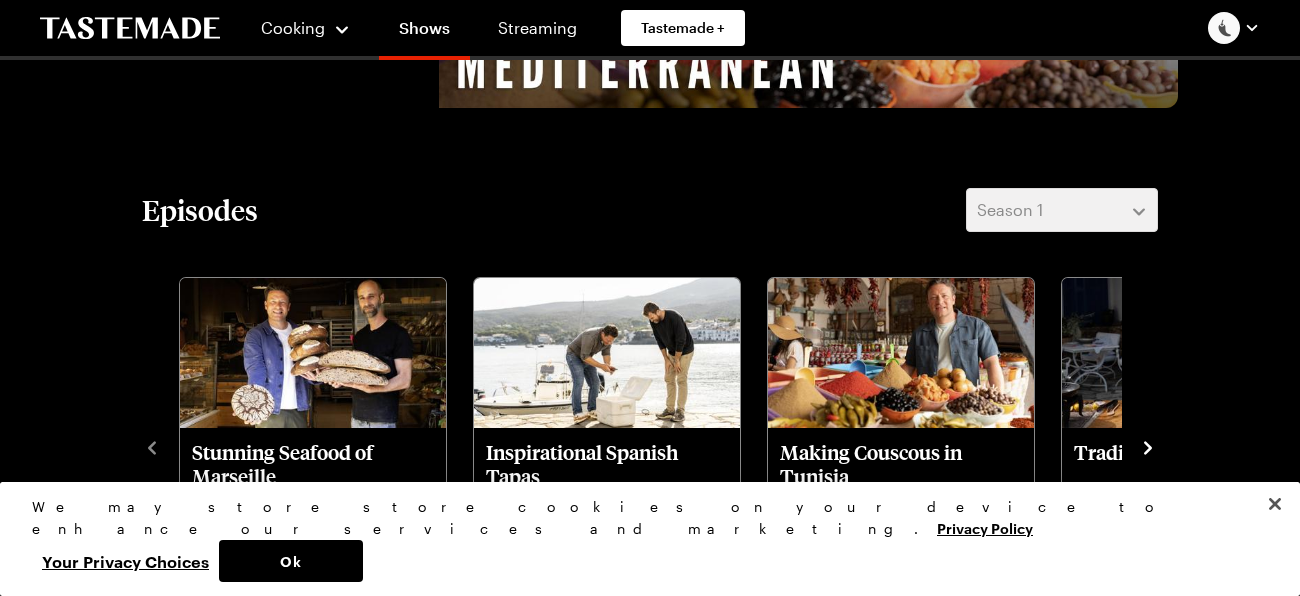 click 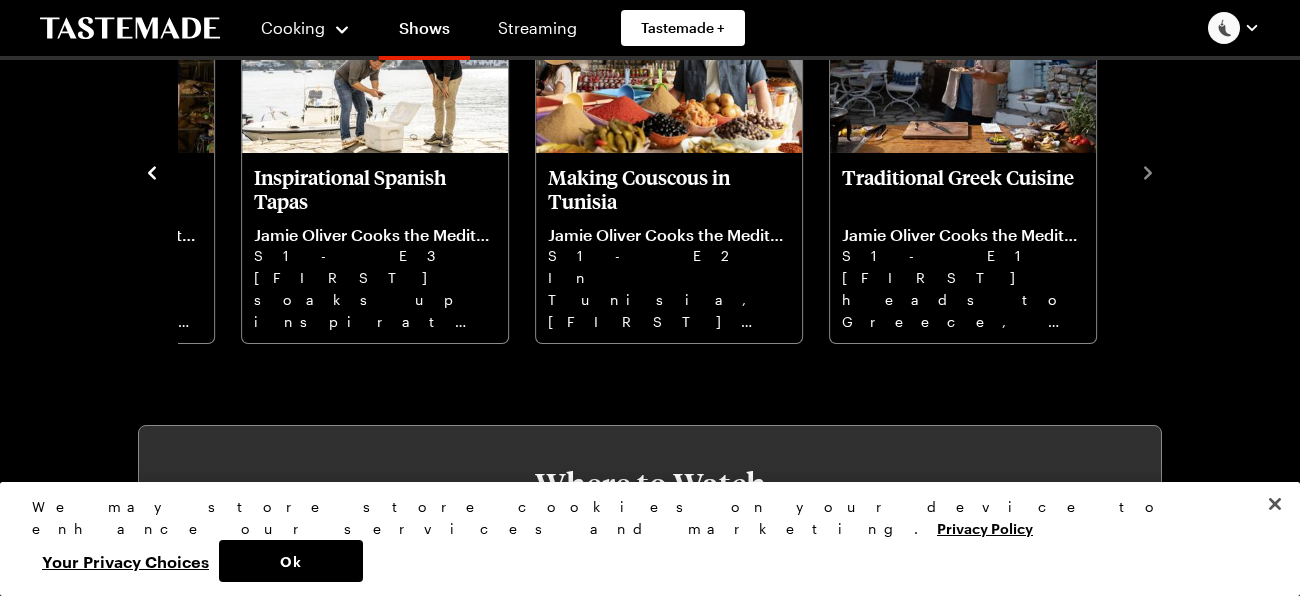scroll, scrollTop: 682, scrollLeft: 0, axis: vertical 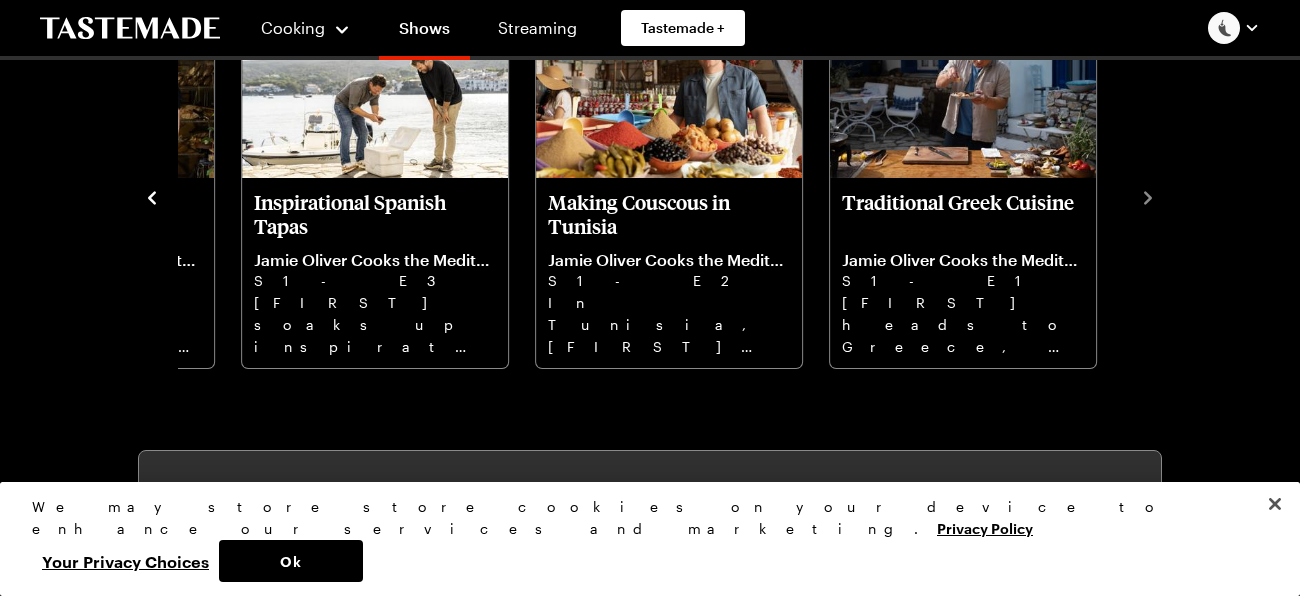 click 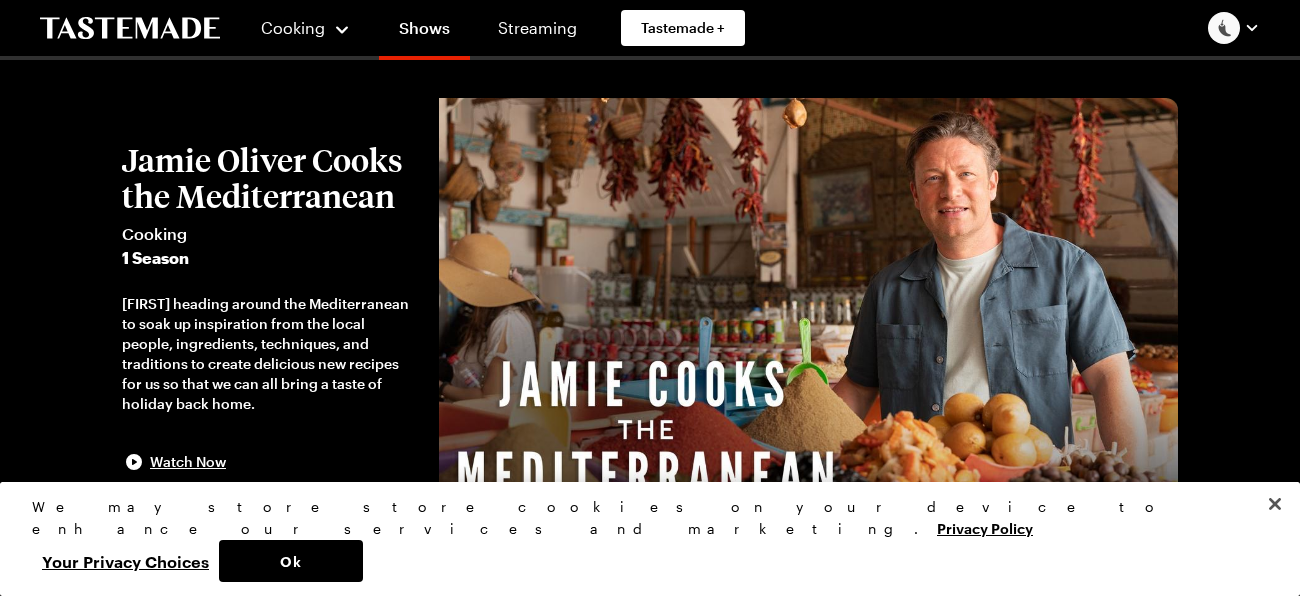scroll, scrollTop: 0, scrollLeft: 0, axis: both 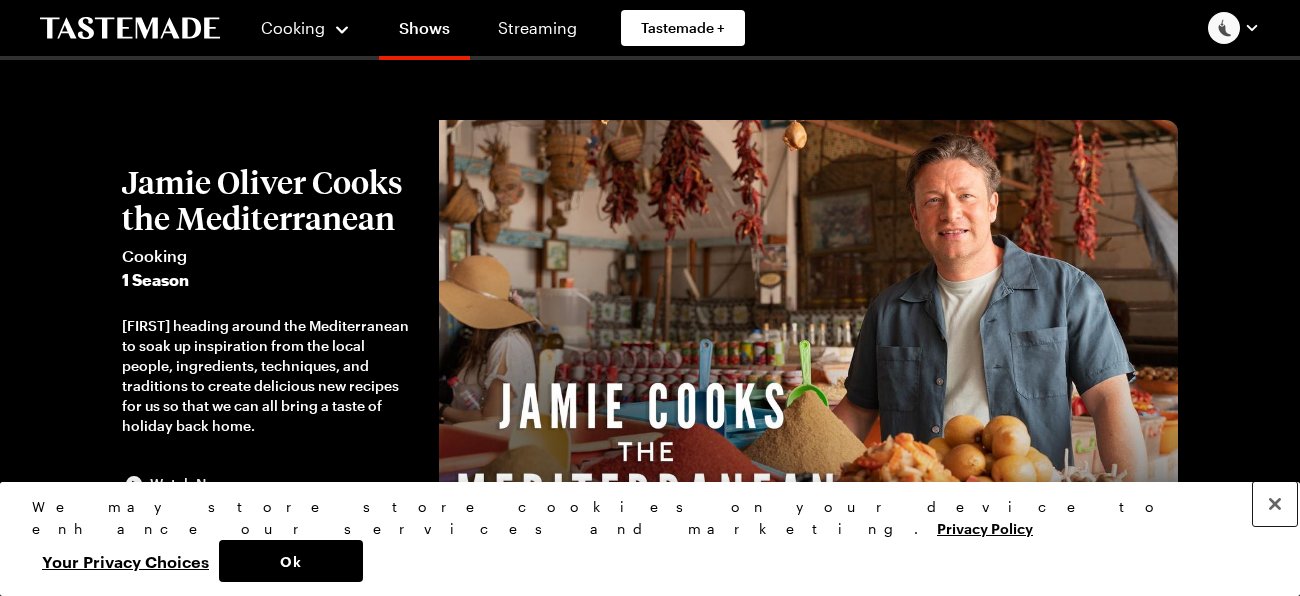 click at bounding box center (1275, 504) 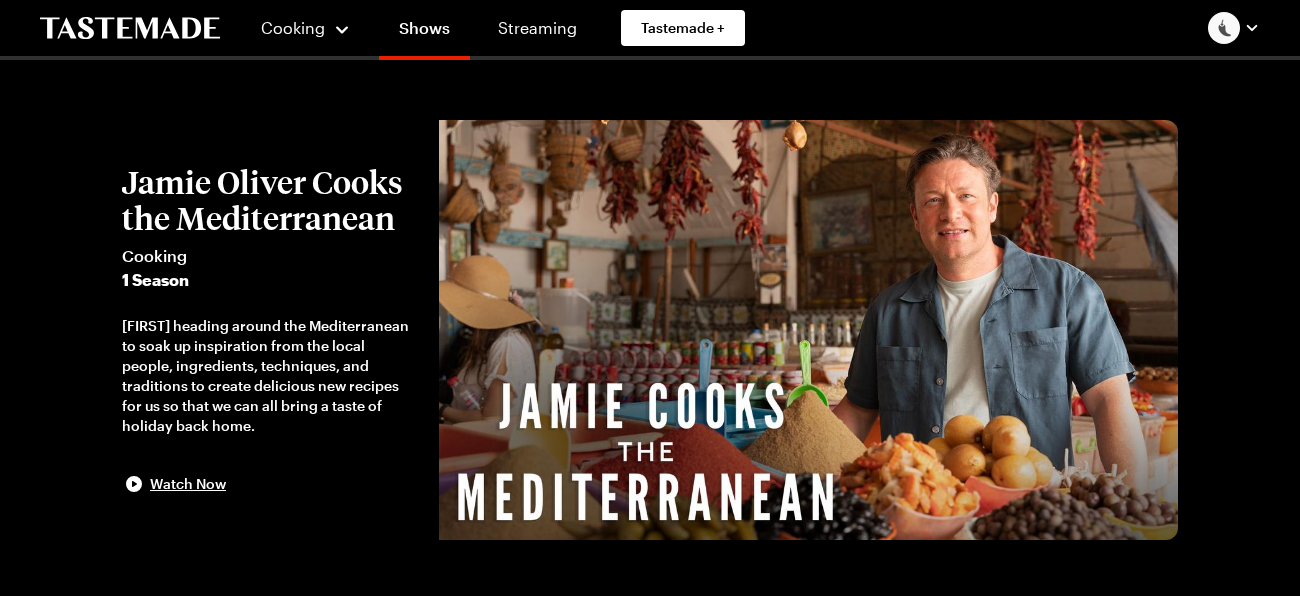 click 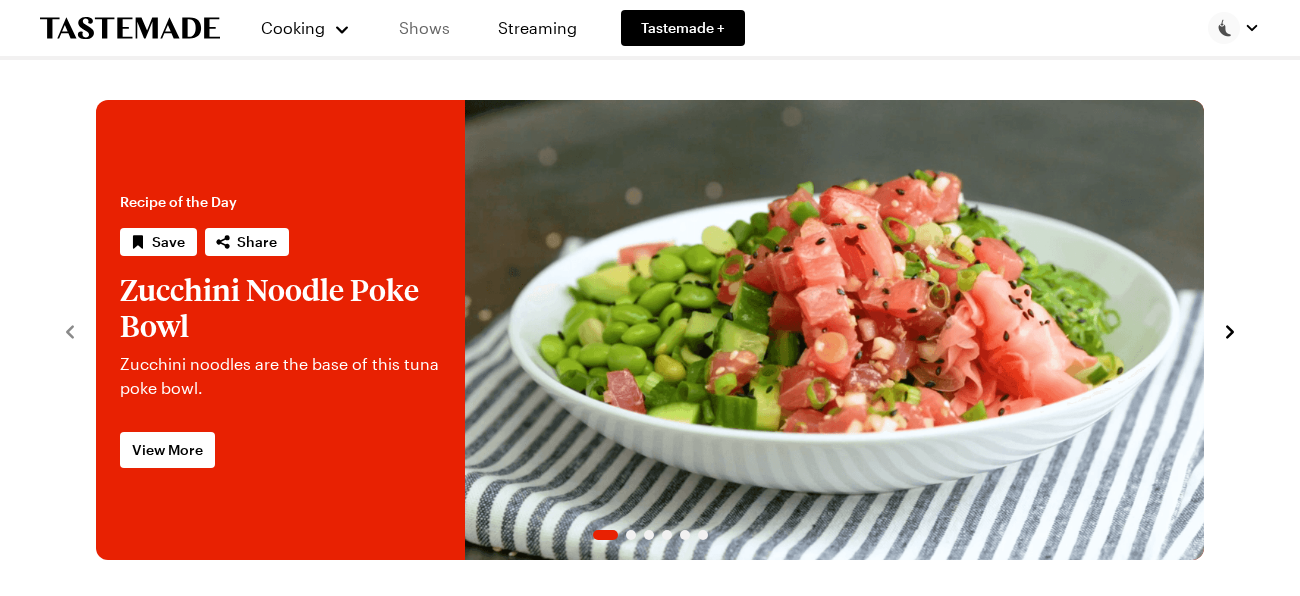 click on "Shows" at bounding box center (424, 28) 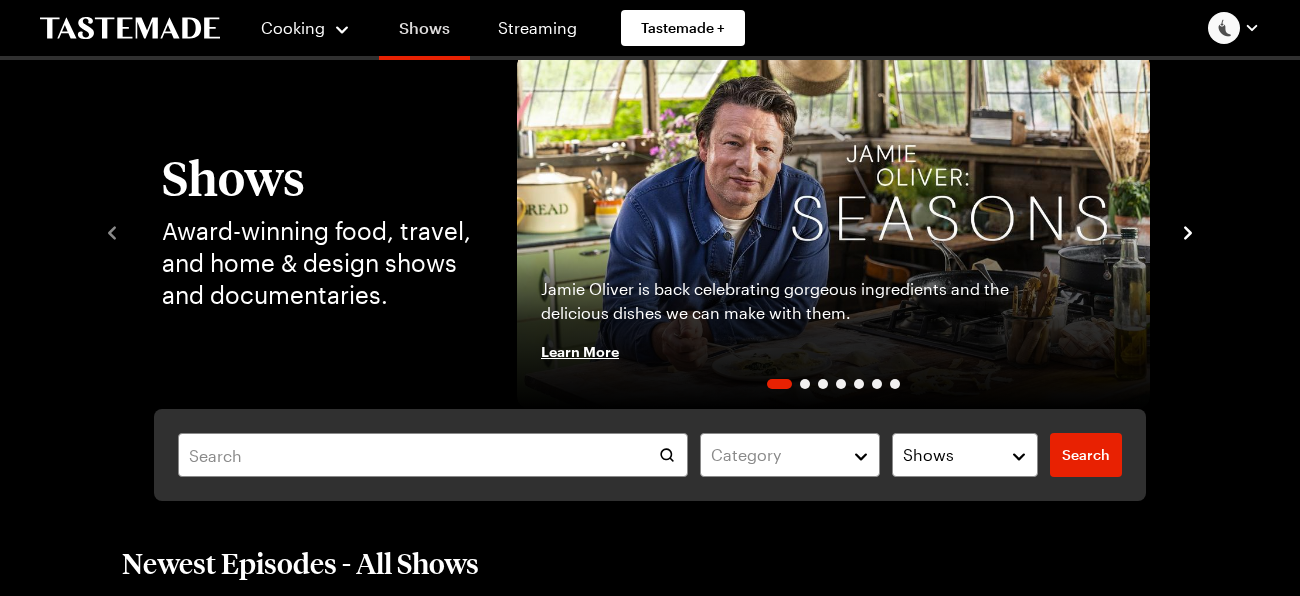 scroll, scrollTop: 68, scrollLeft: 0, axis: vertical 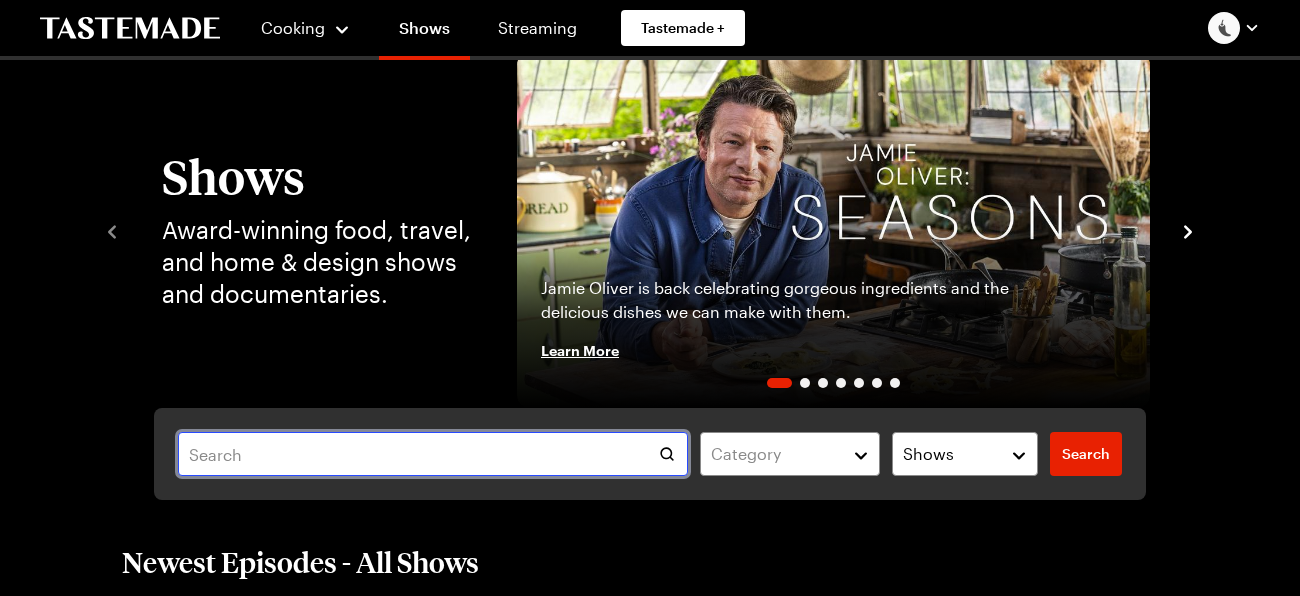 click at bounding box center [433, 454] 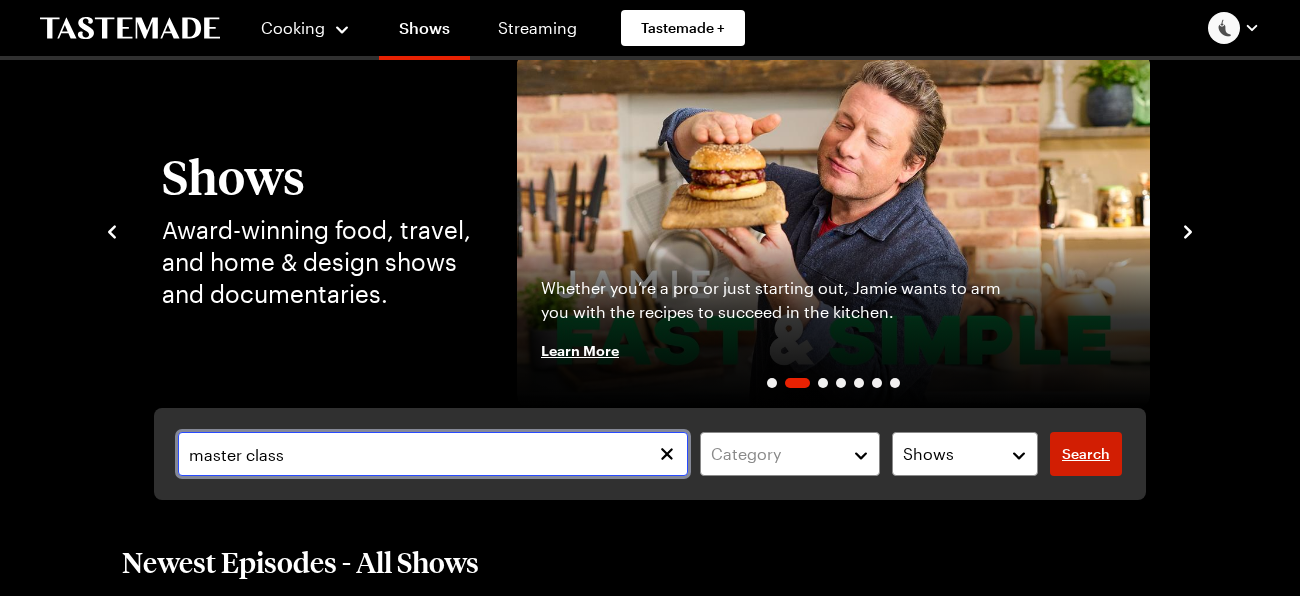 type on "master class" 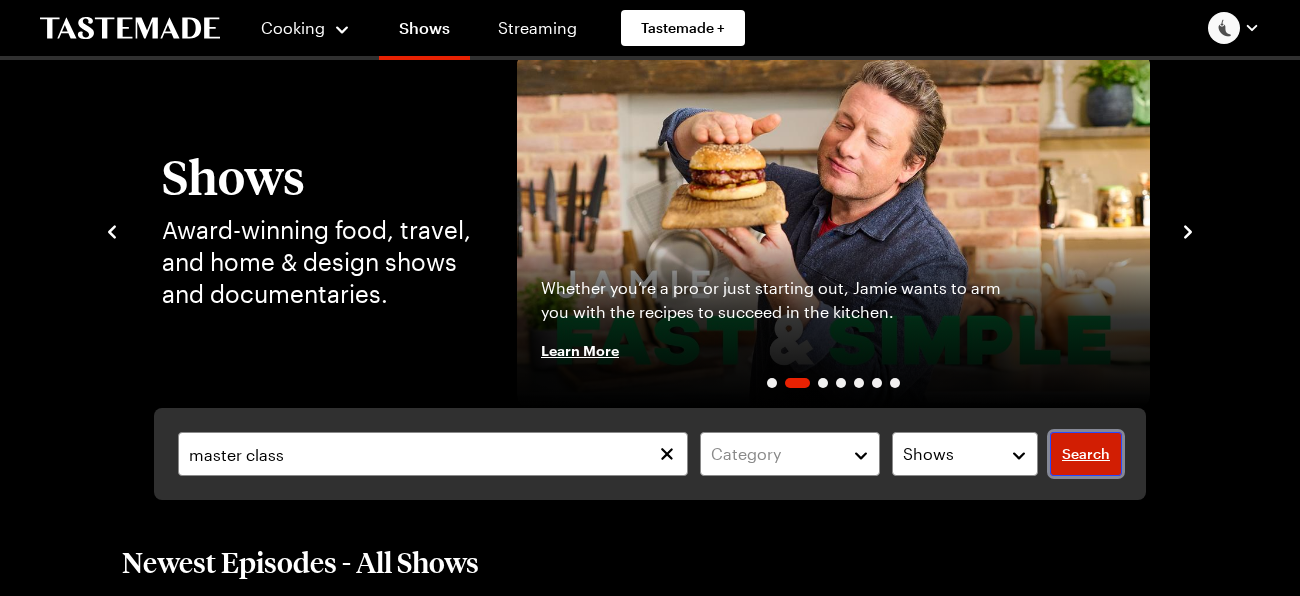 click on "Search" at bounding box center (1086, 454) 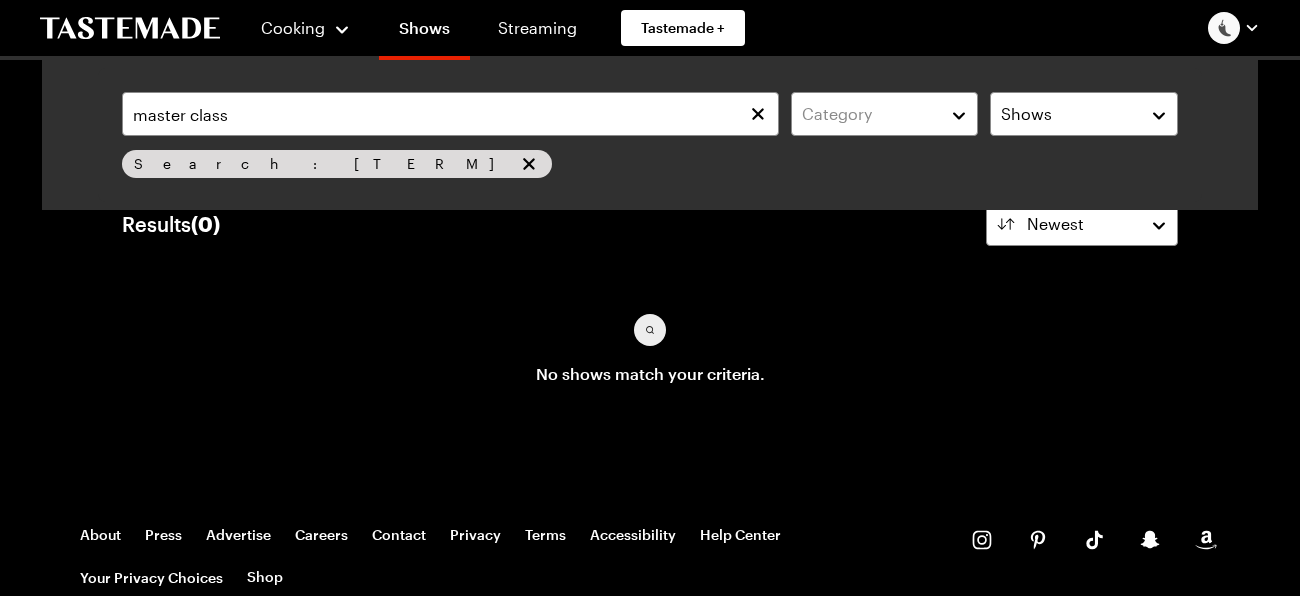 scroll, scrollTop: 0, scrollLeft: 0, axis: both 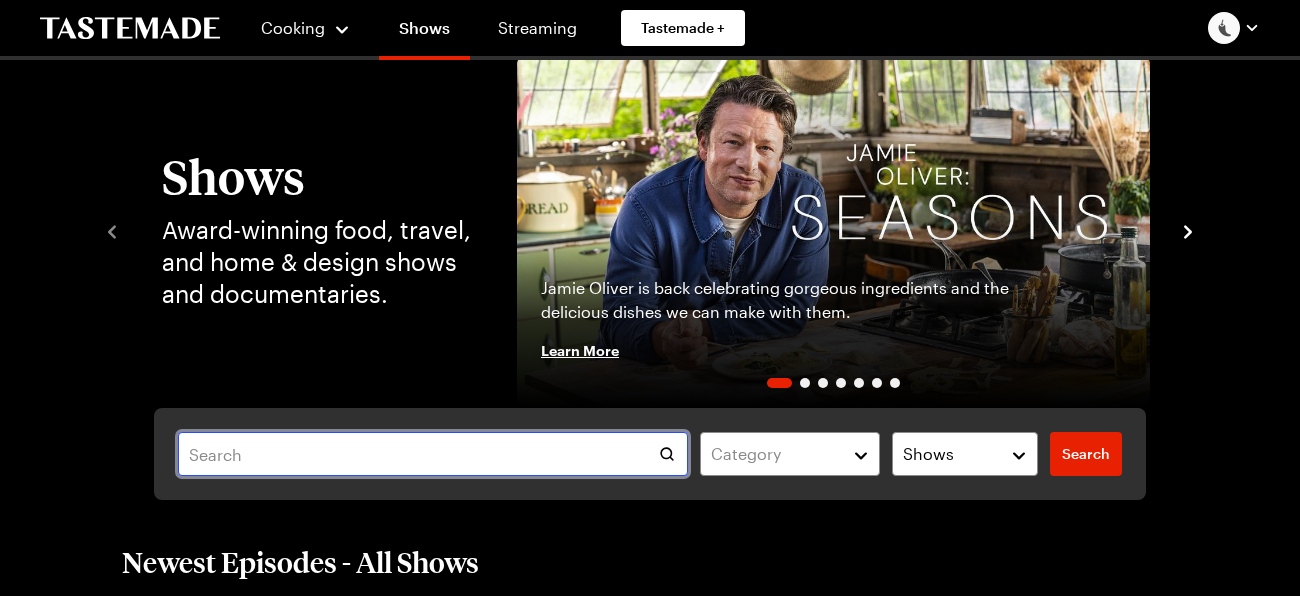 click at bounding box center (433, 454) 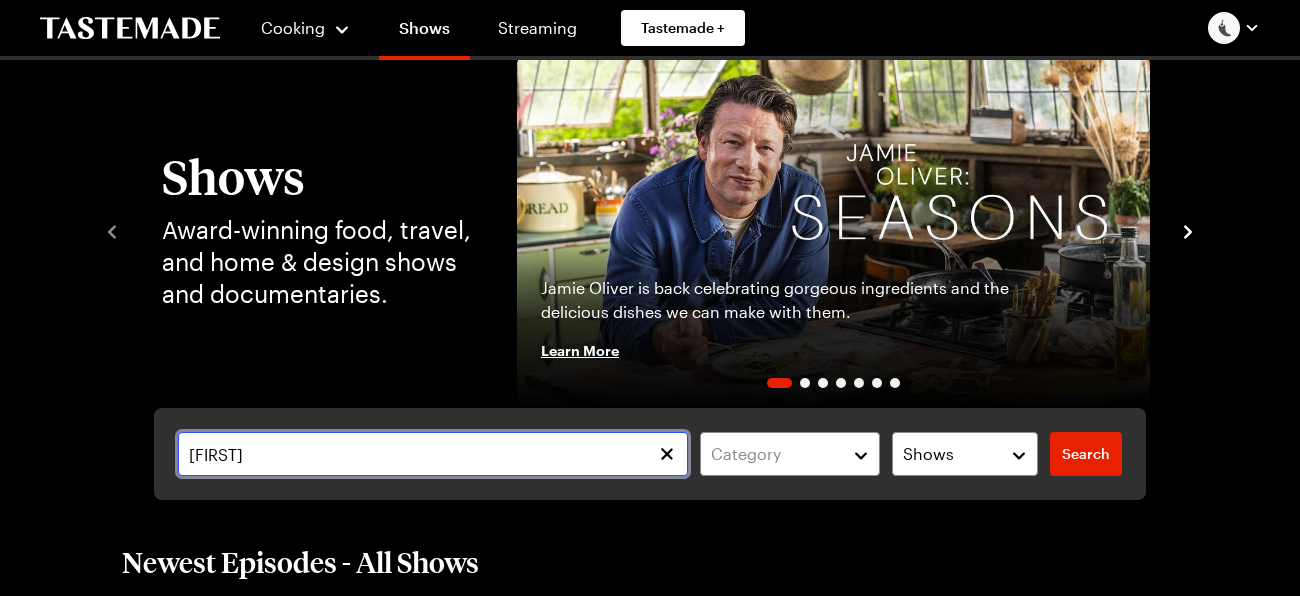 type on "[FIRST]" 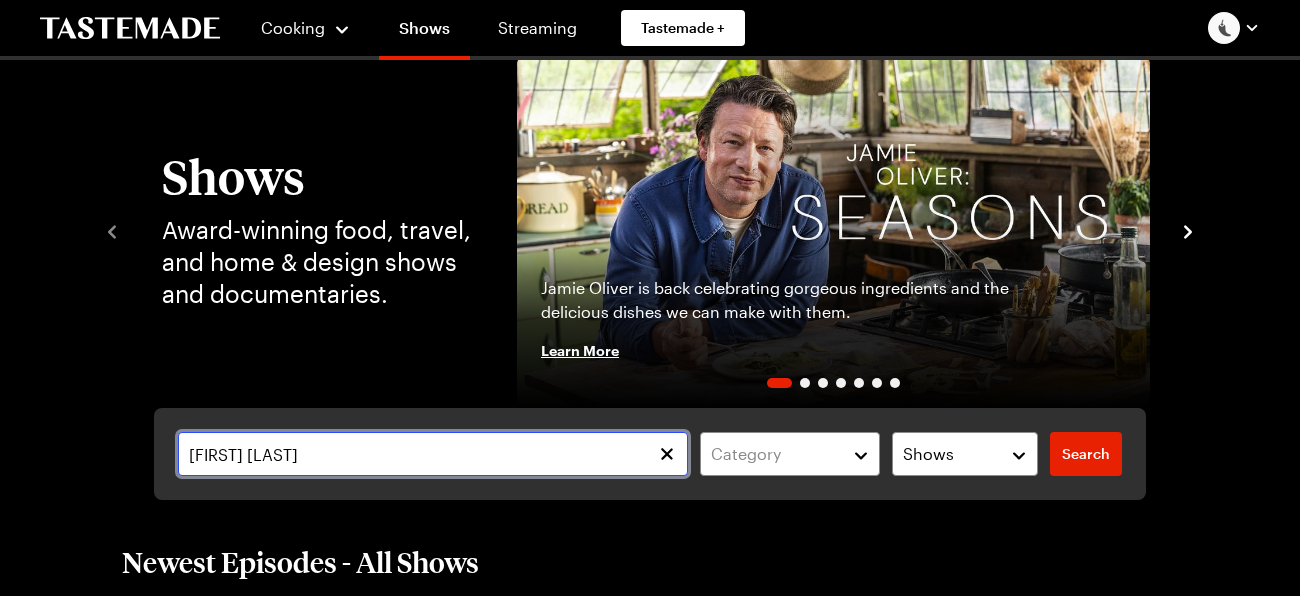 type on "[FIRST] [LAST]" 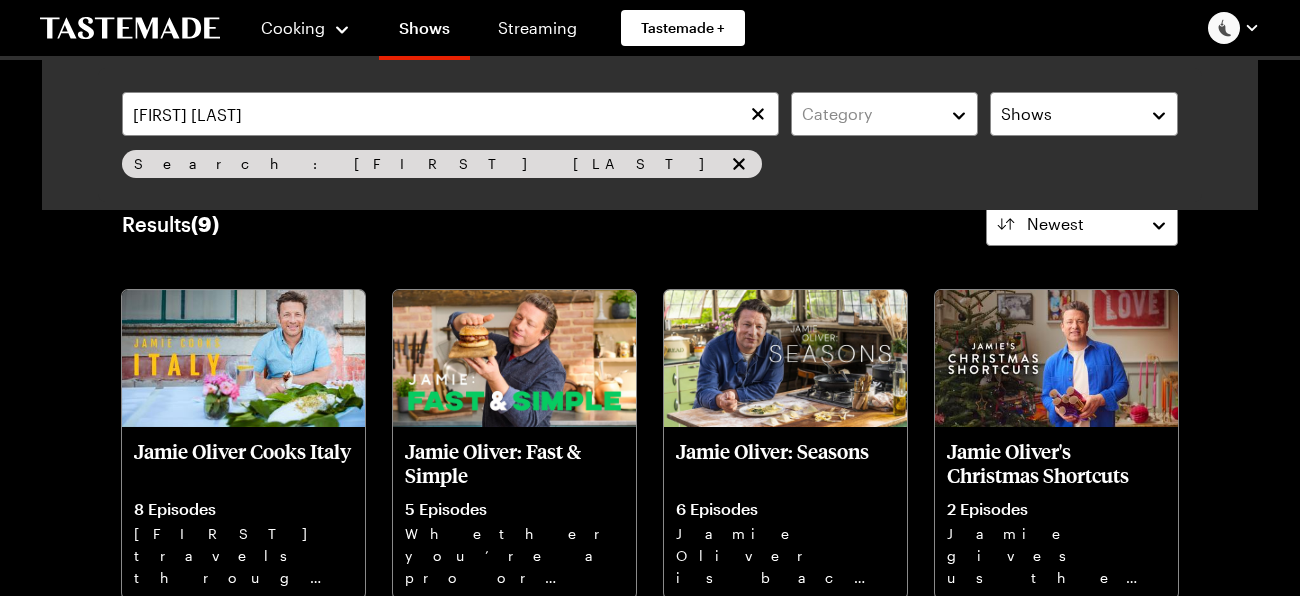 scroll, scrollTop: 0, scrollLeft: 0, axis: both 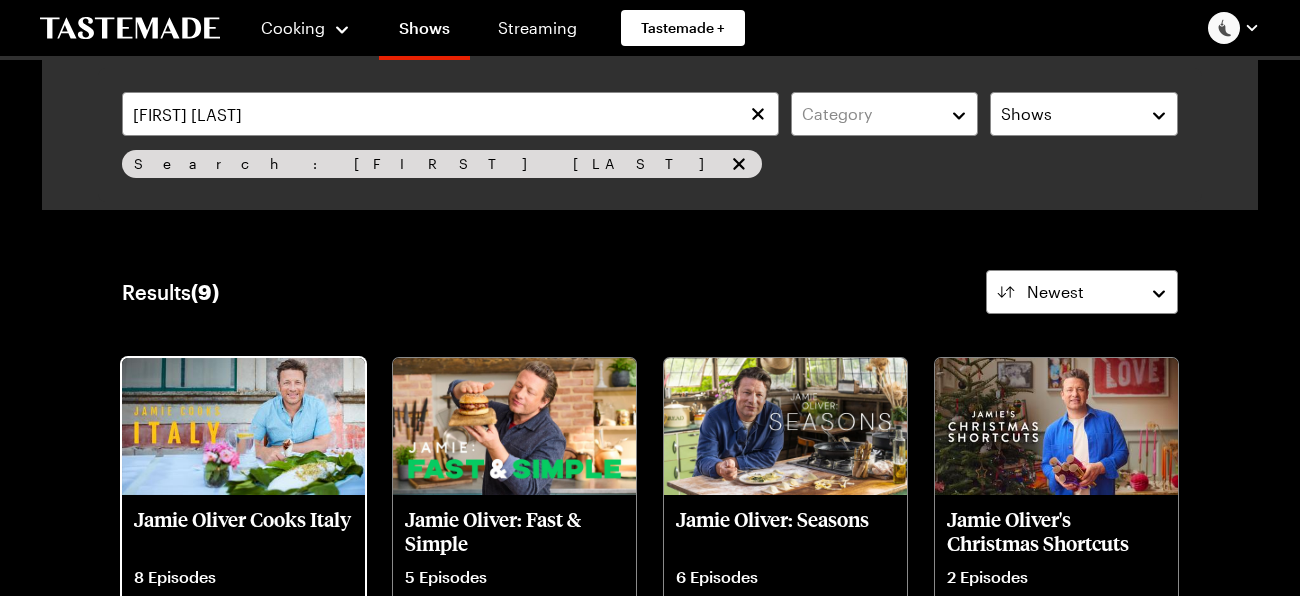 click at bounding box center [243, 426] 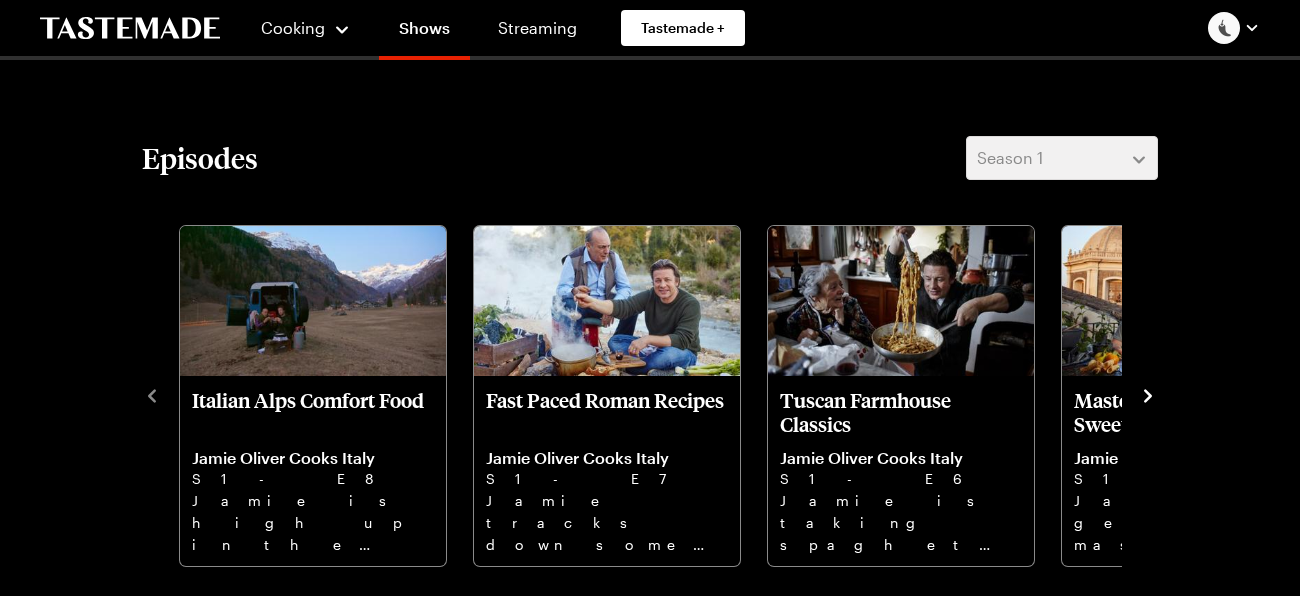 scroll, scrollTop: 486, scrollLeft: 0, axis: vertical 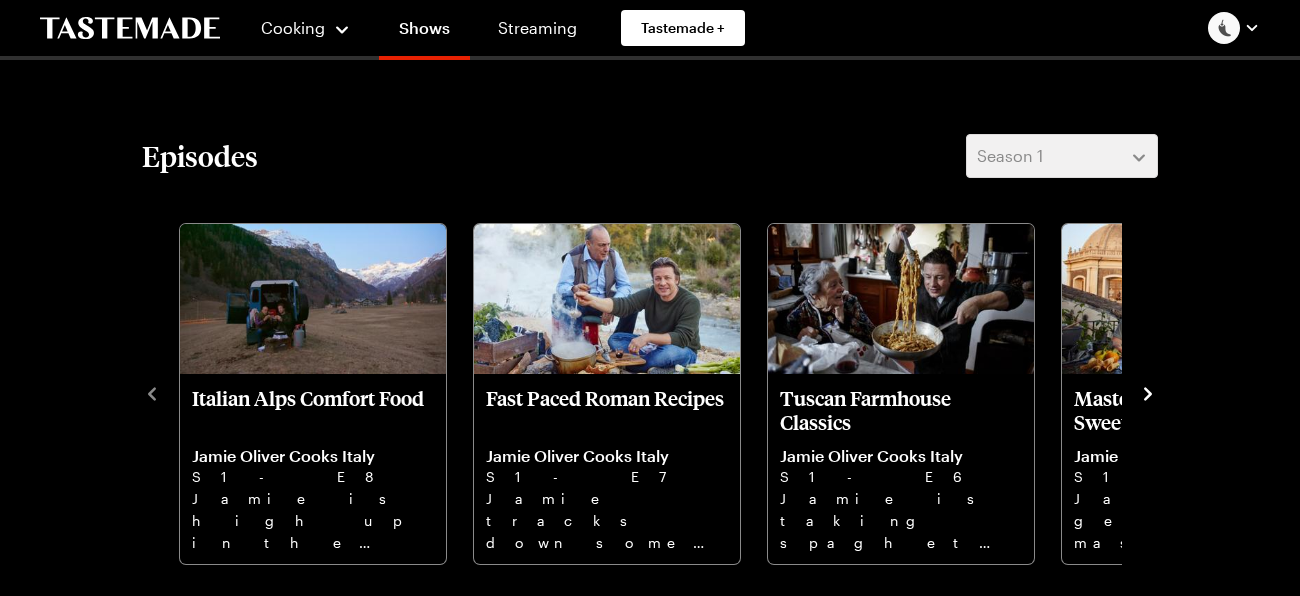 click 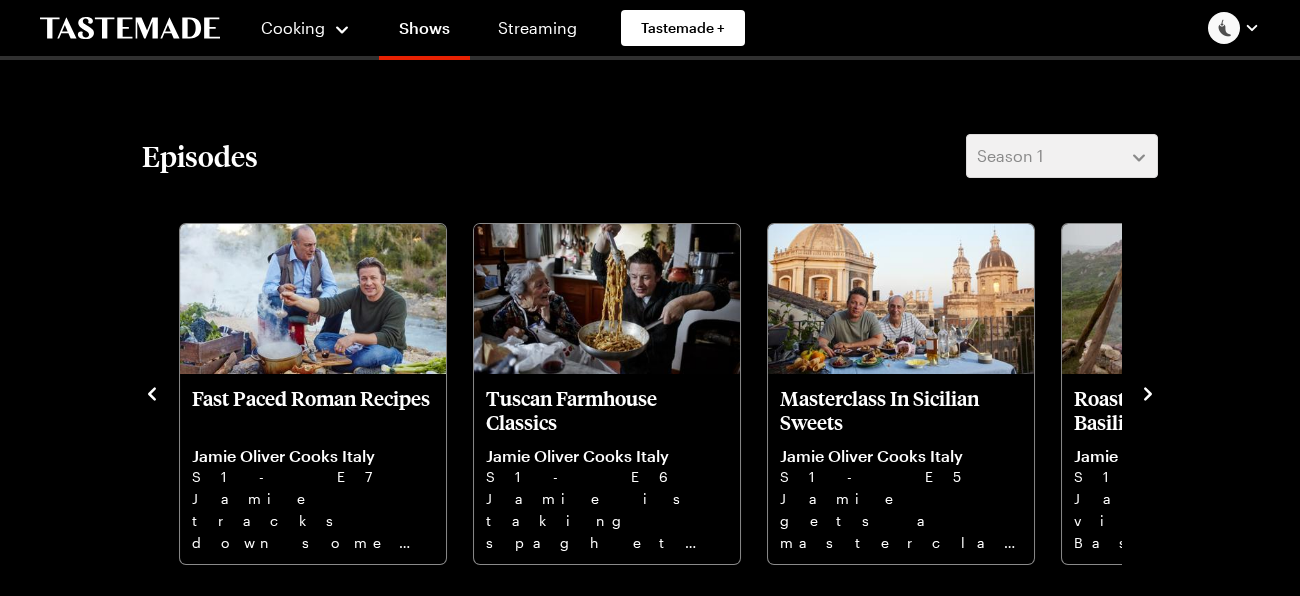 click on "Masterclass In Sicilian Sweets" at bounding box center [901, 410] 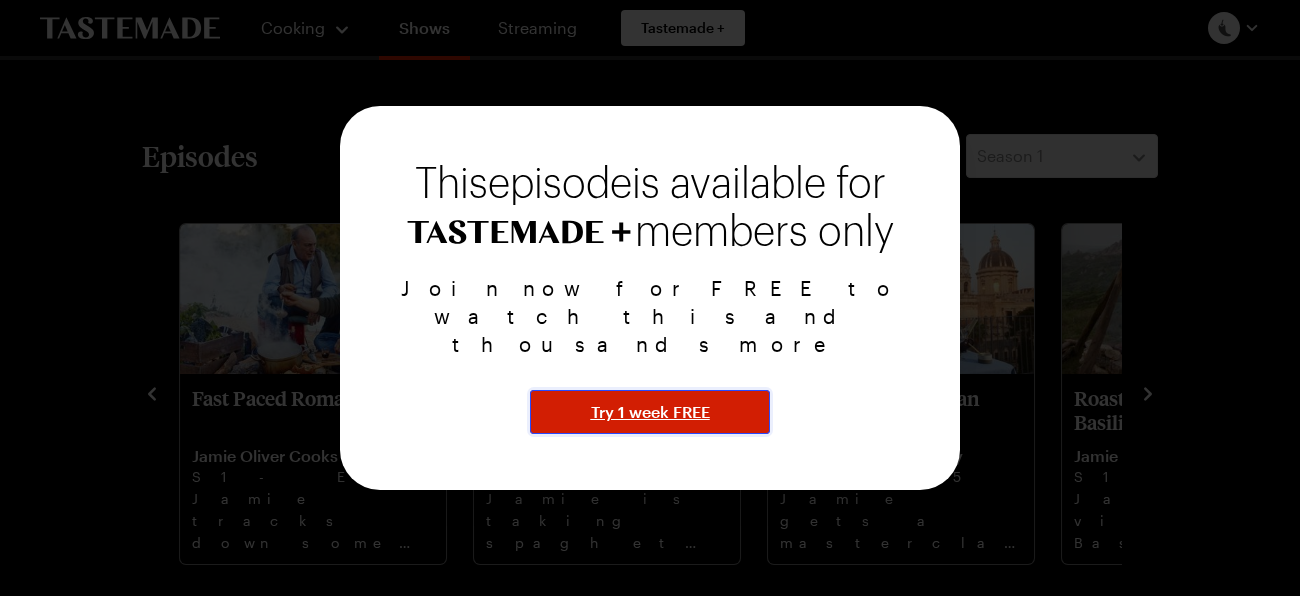 click on "Try 1 week FREE" at bounding box center (650, 412) 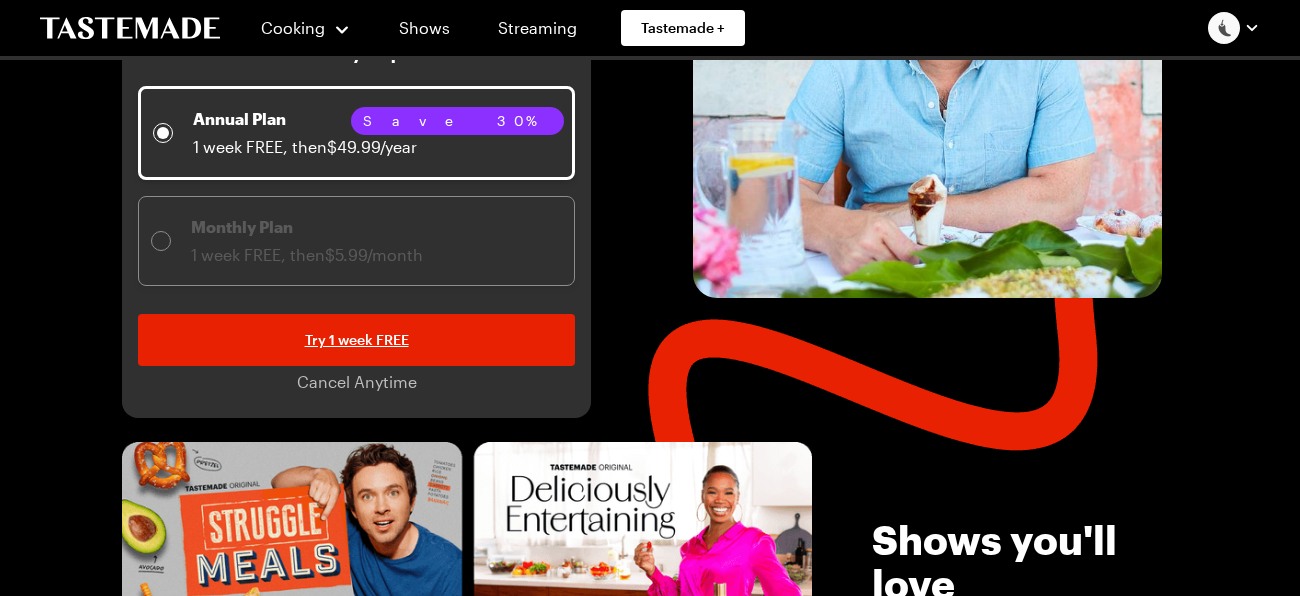 scroll, scrollTop: 0, scrollLeft: 0, axis: both 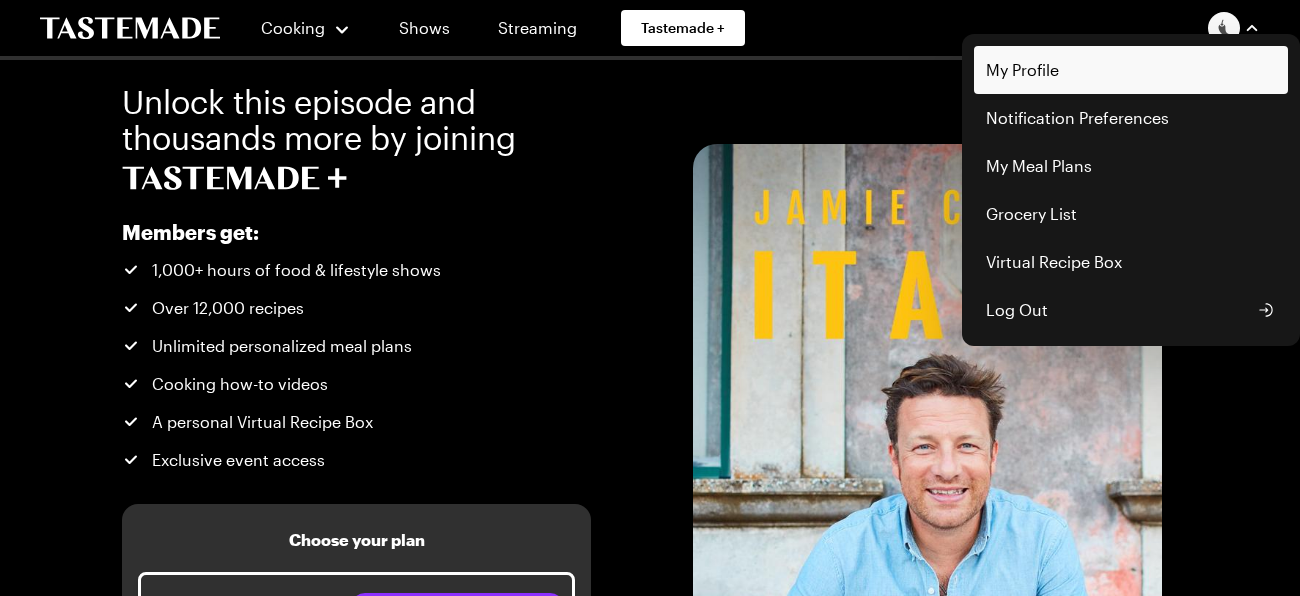 click on "My Profile" at bounding box center [1131, 70] 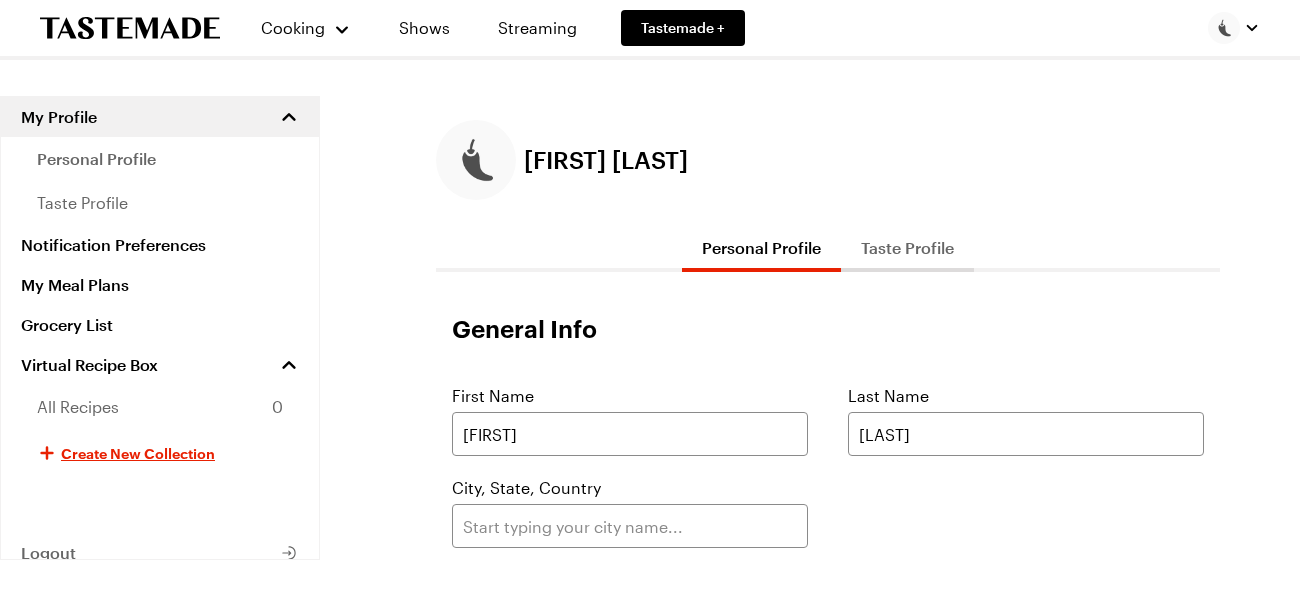 click on "Taste Profile" at bounding box center (907, 248) 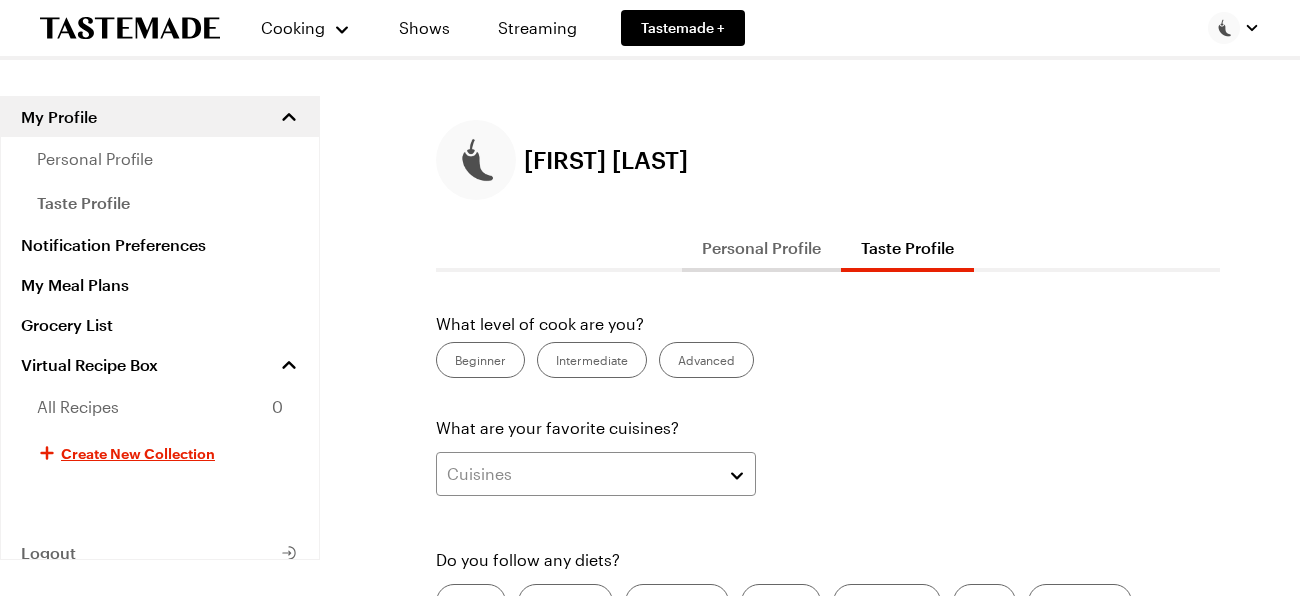 click on "Intermediate" at bounding box center [592, 360] 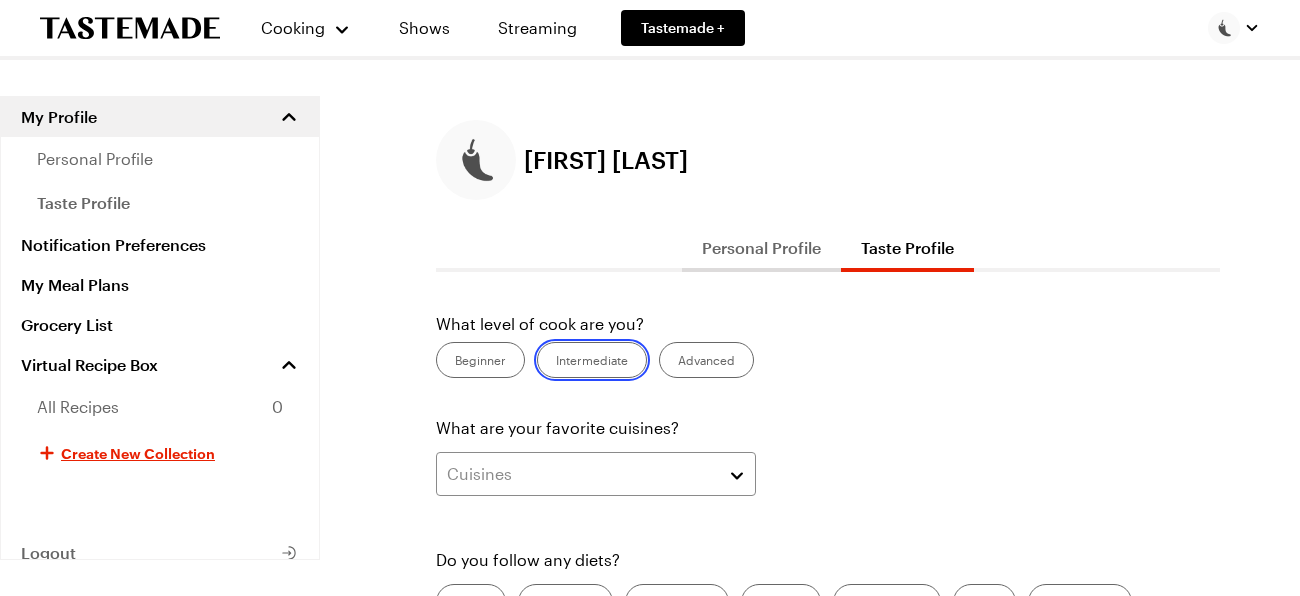 click on "Intermediate" at bounding box center (556, 362) 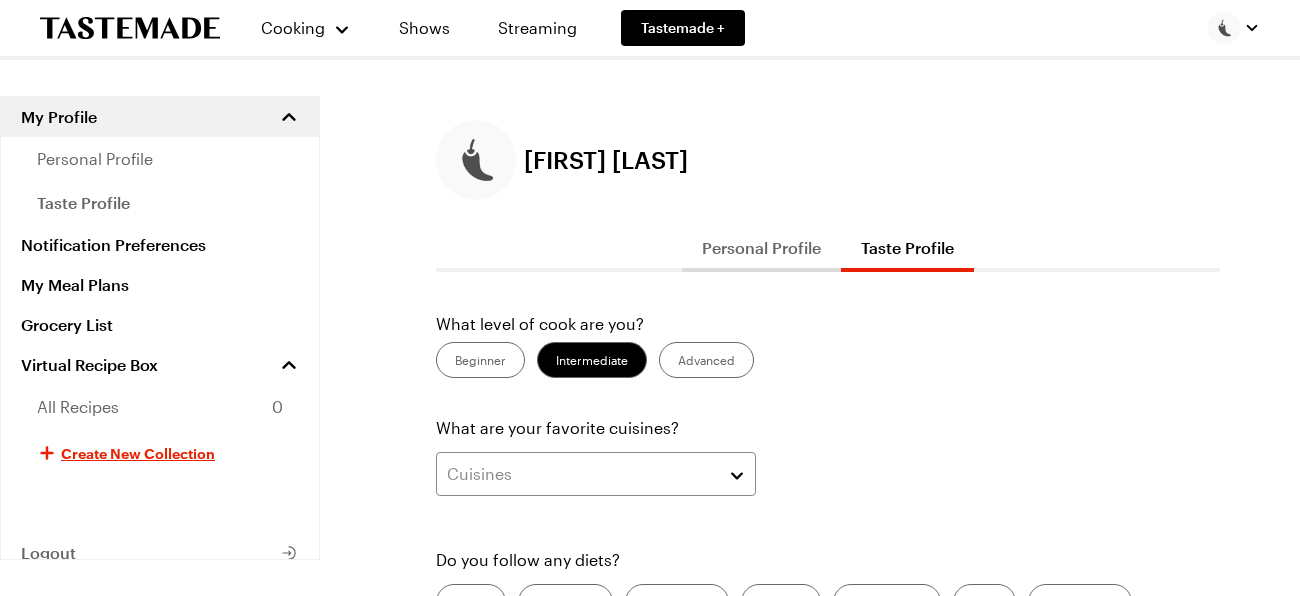 click on "Cuisines" at bounding box center [596, 474] 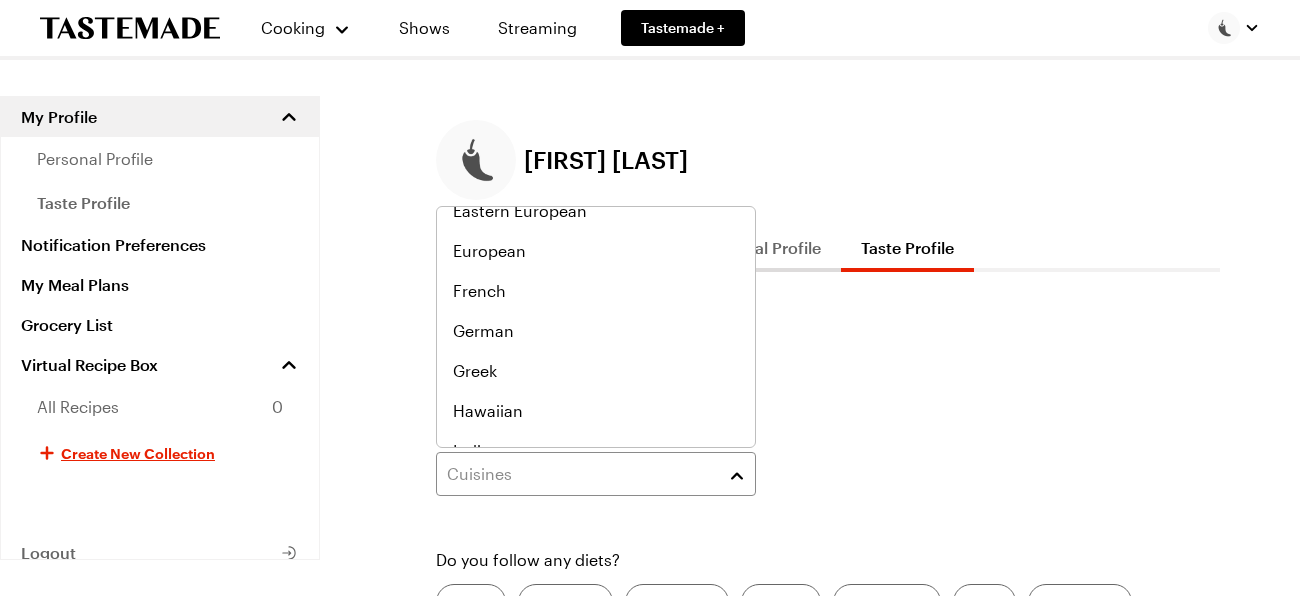 click on "French" at bounding box center [596, 291] 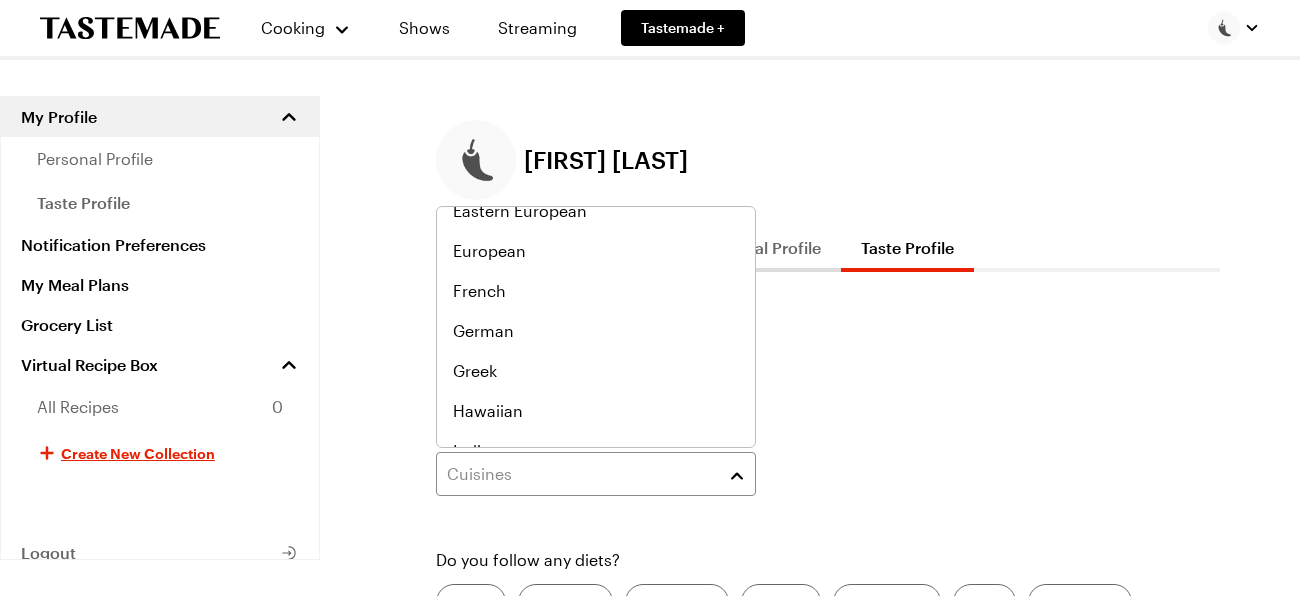 scroll, scrollTop: 457, scrollLeft: 0, axis: vertical 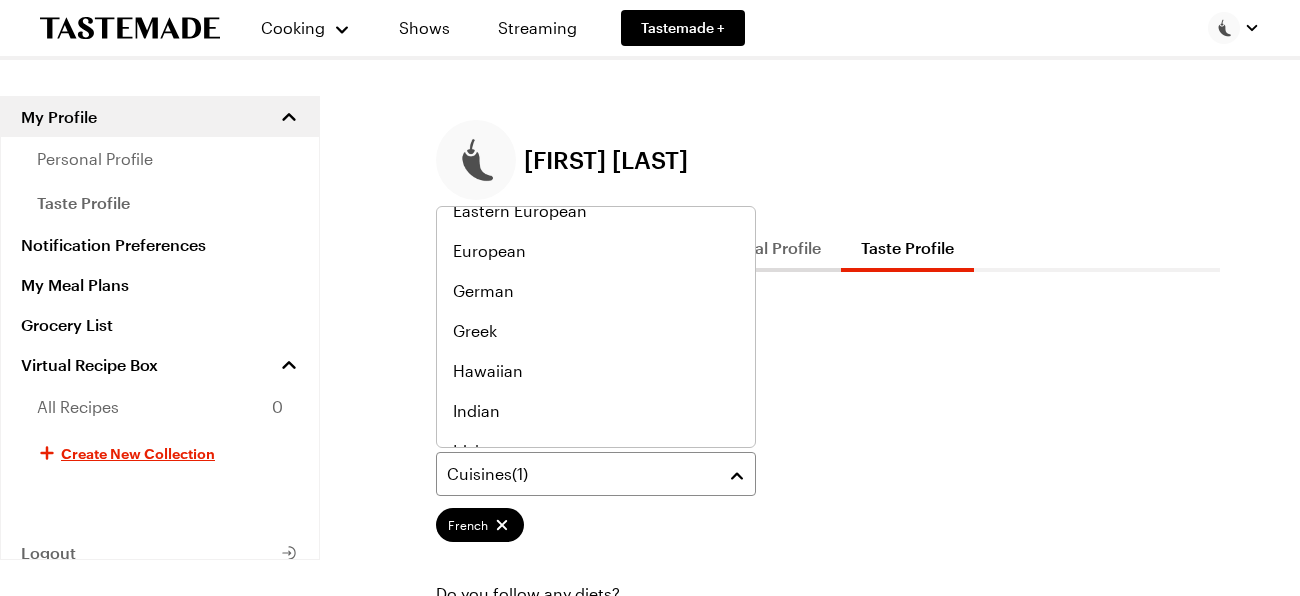 click on "Hawaiian" at bounding box center (488, 371) 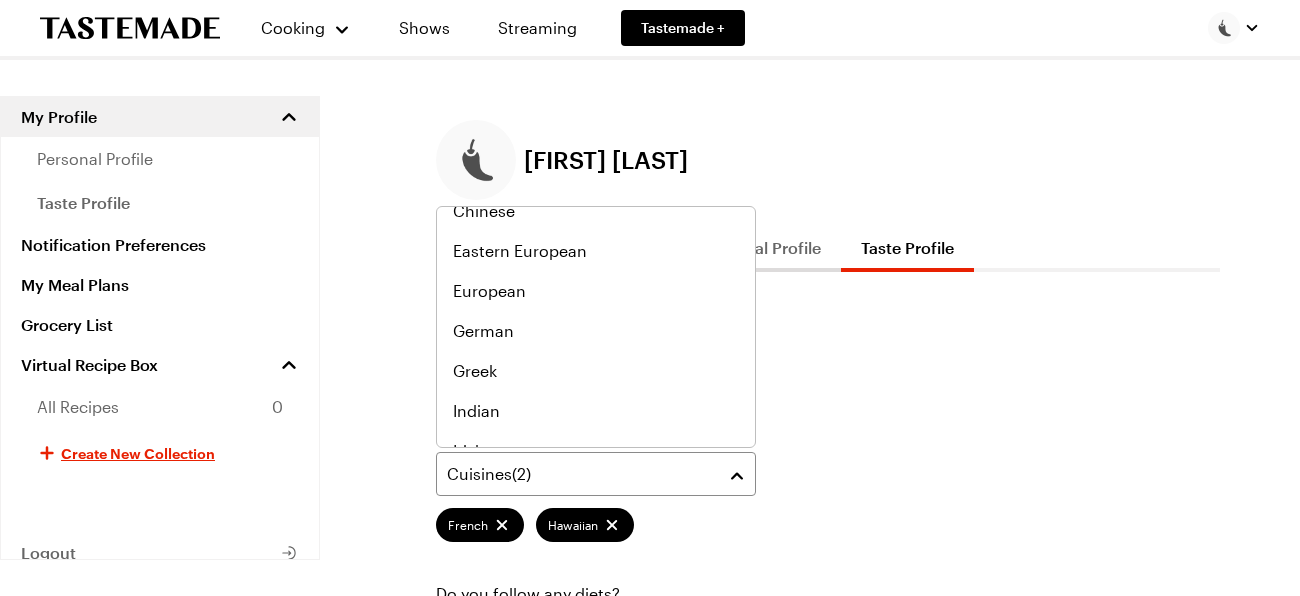 scroll, scrollTop: 497, scrollLeft: 0, axis: vertical 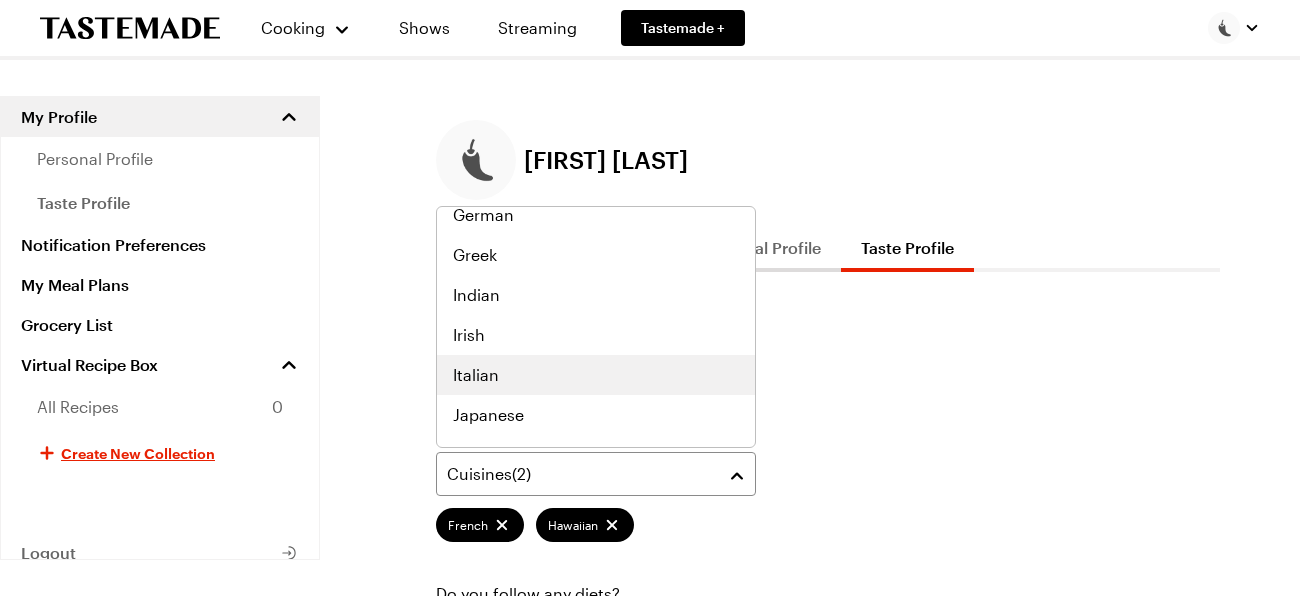 click on "Italian" at bounding box center [596, 375] 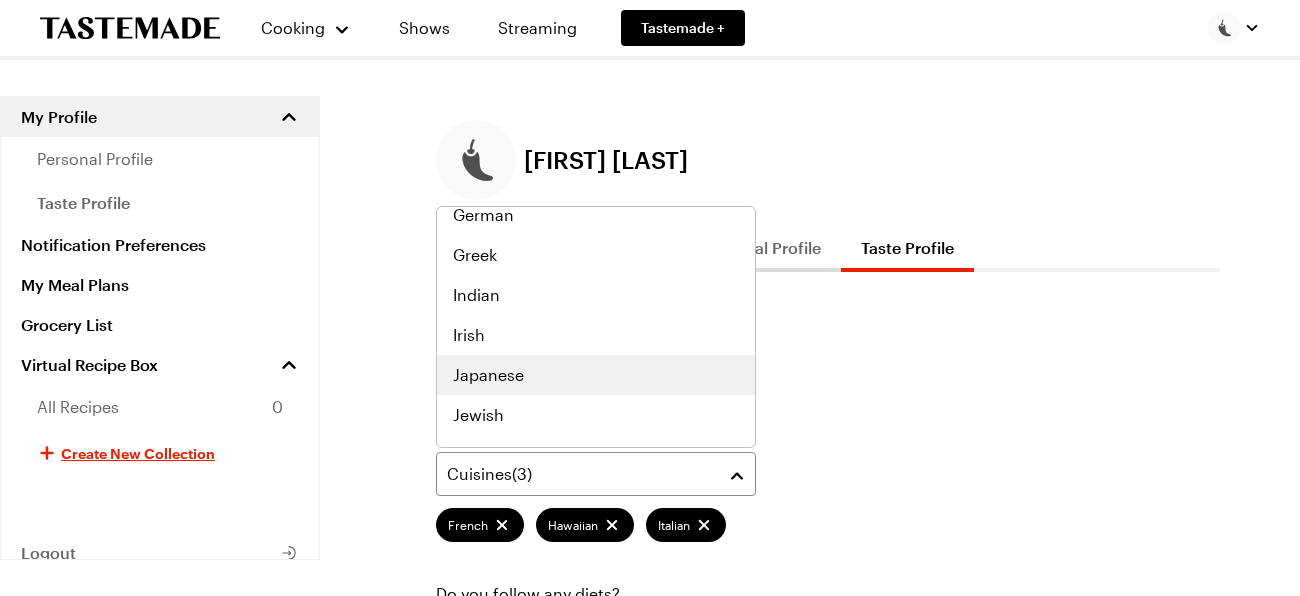 click on "Japanese" at bounding box center [488, 375] 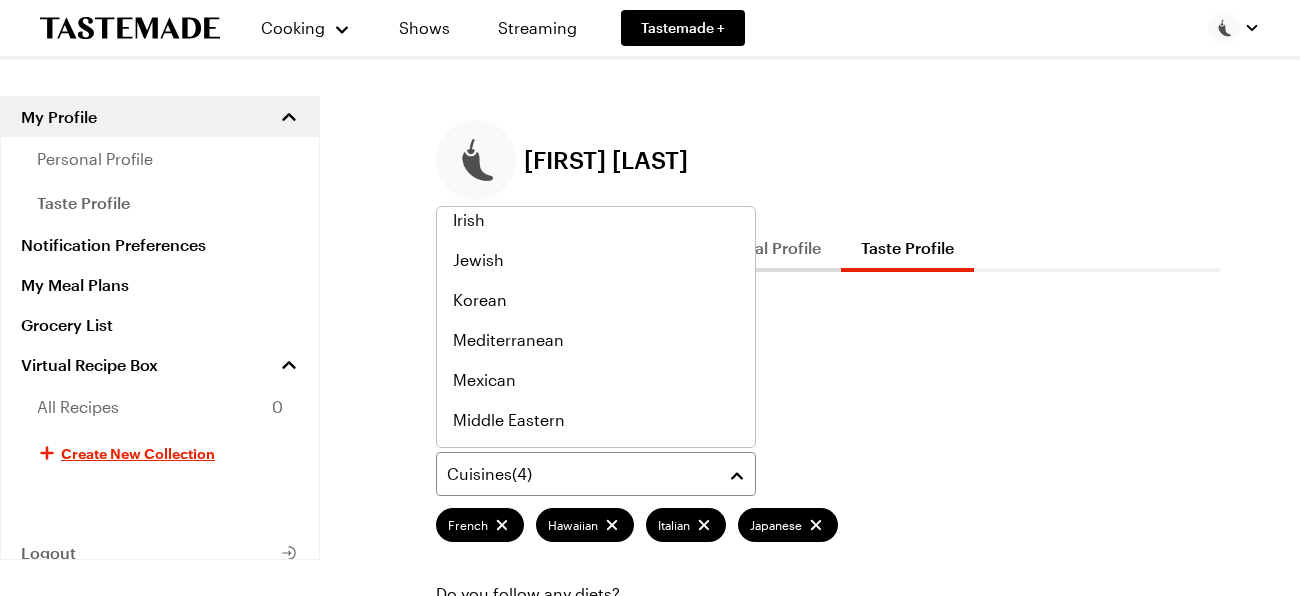 click on "Korean" at bounding box center [480, 300] 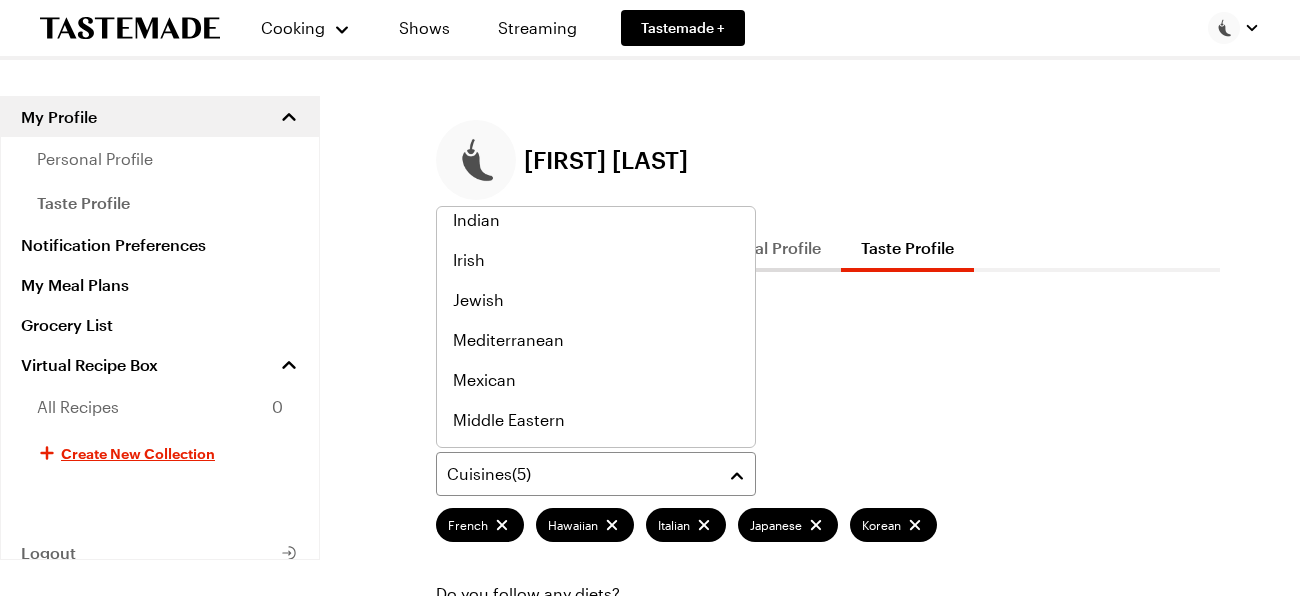 scroll, scrollTop: 807, scrollLeft: 0, axis: vertical 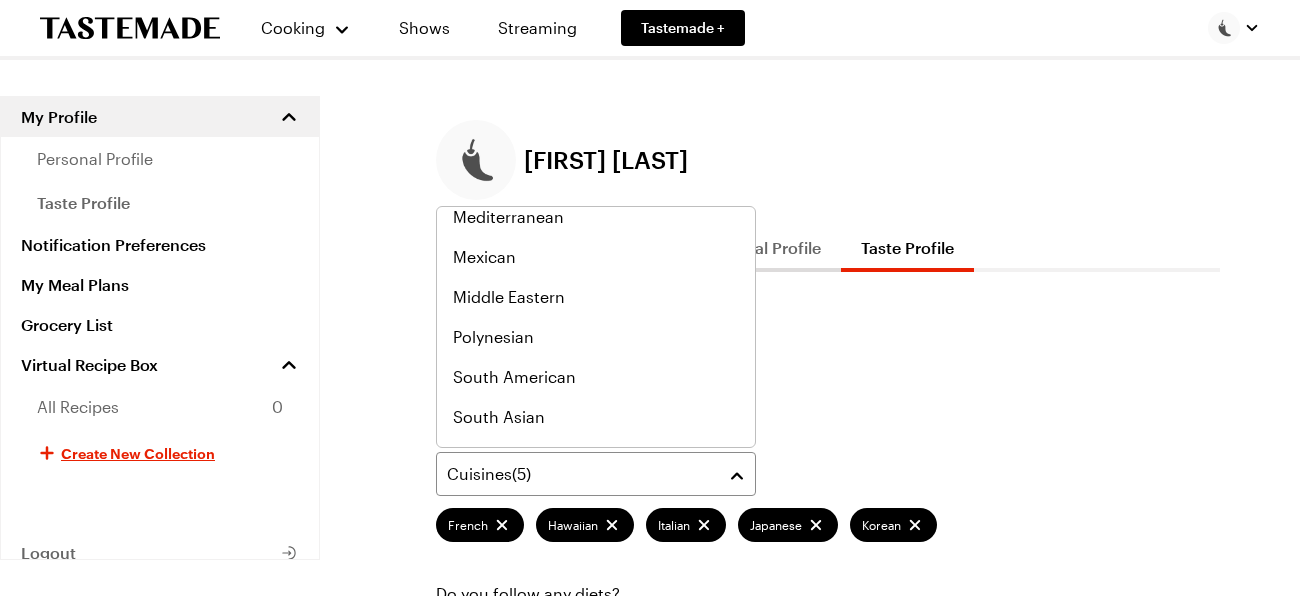 click on "Polynesian" at bounding box center [493, 337] 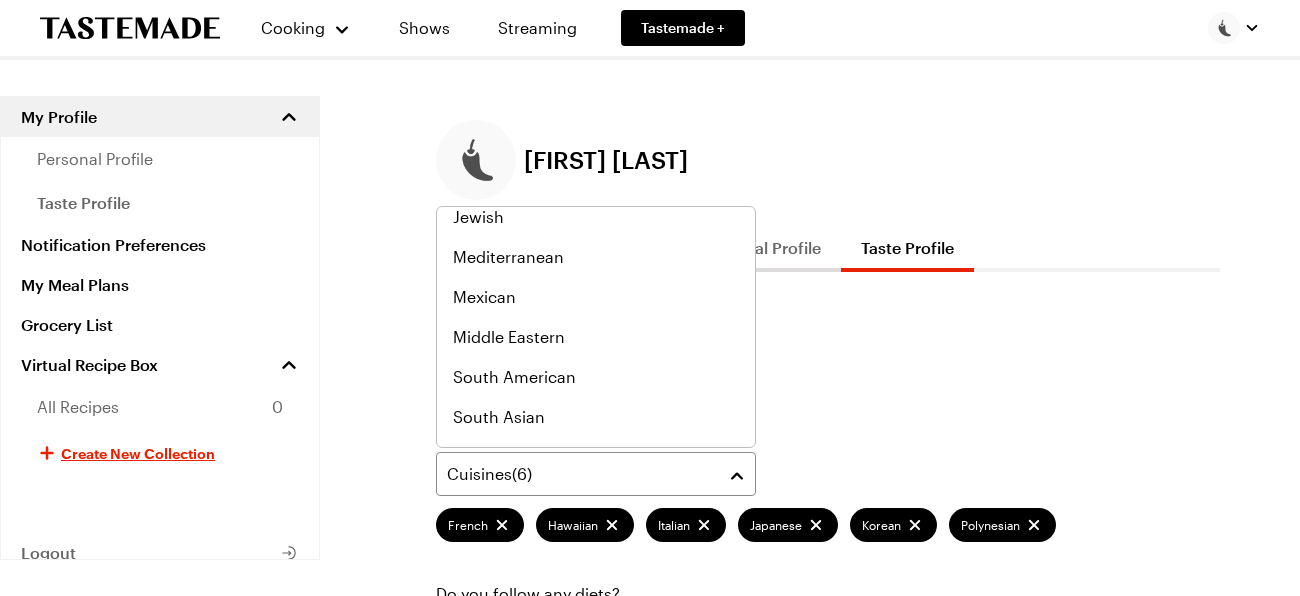 scroll, scrollTop: 931, scrollLeft: 0, axis: vertical 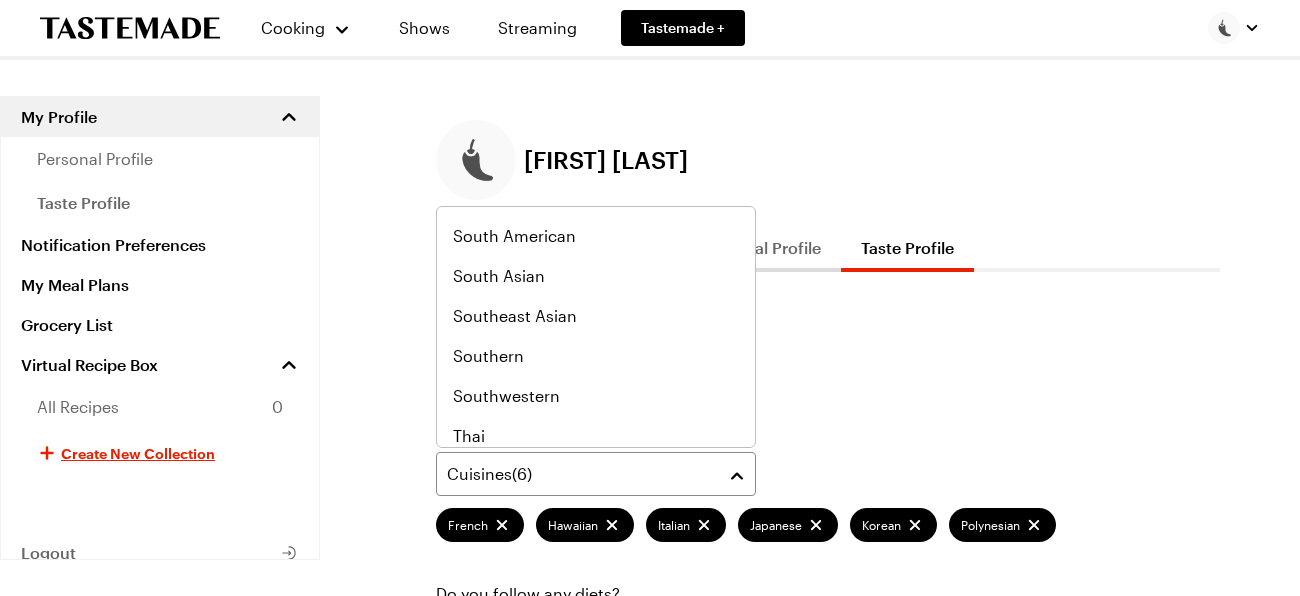 click on "Southeast Asian" at bounding box center [515, 316] 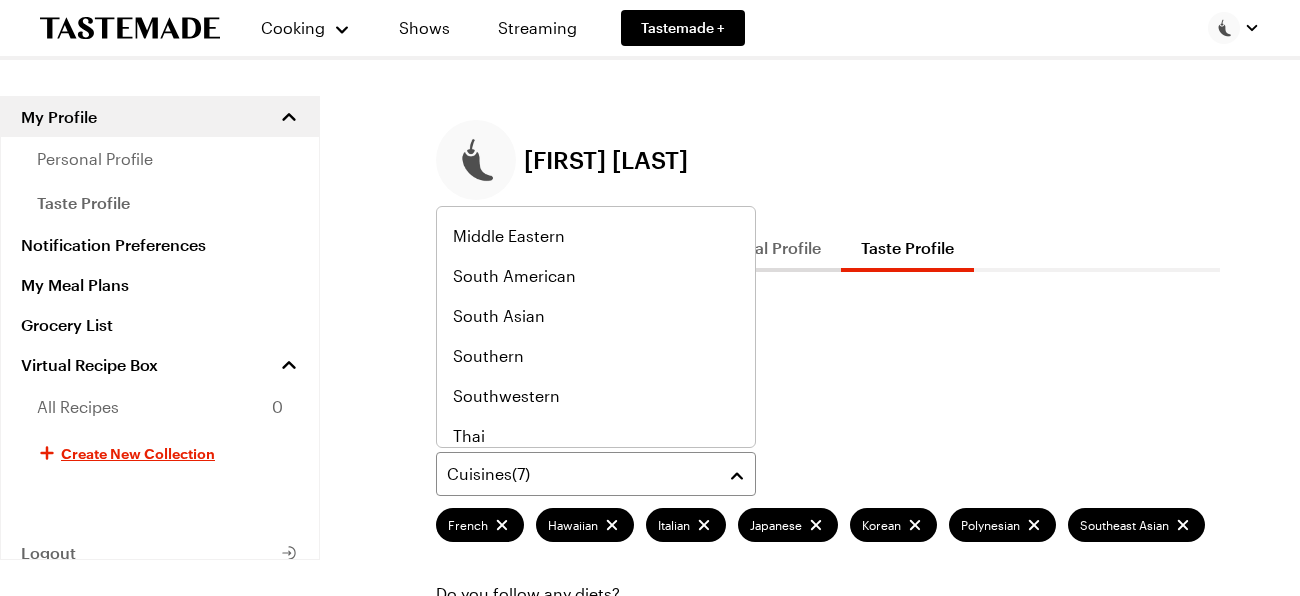 scroll, scrollTop: 1040, scrollLeft: 0, axis: vertical 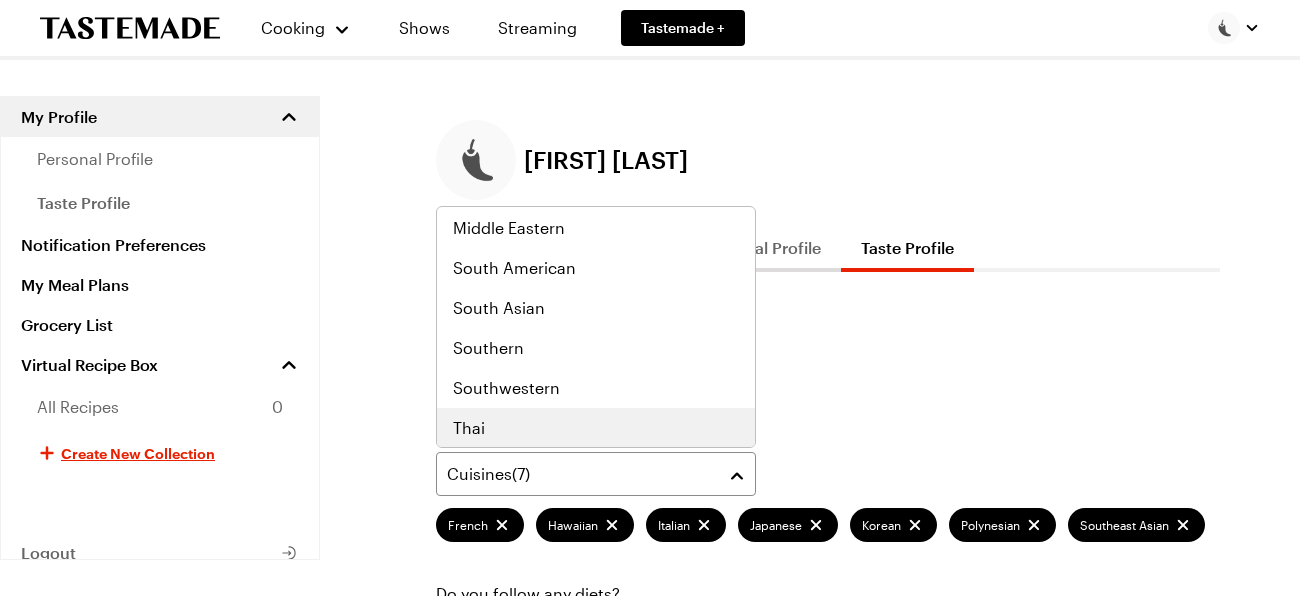 click on "Thai" at bounding box center (469, 428) 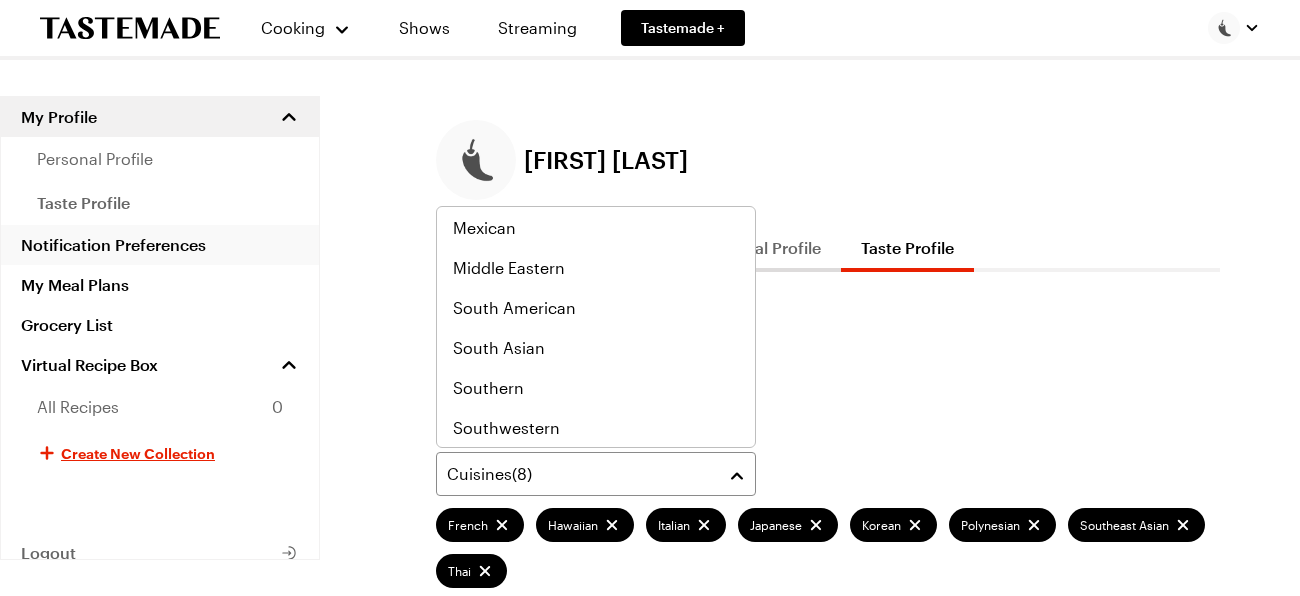 click on "My Meal Plans" at bounding box center (160, 285) 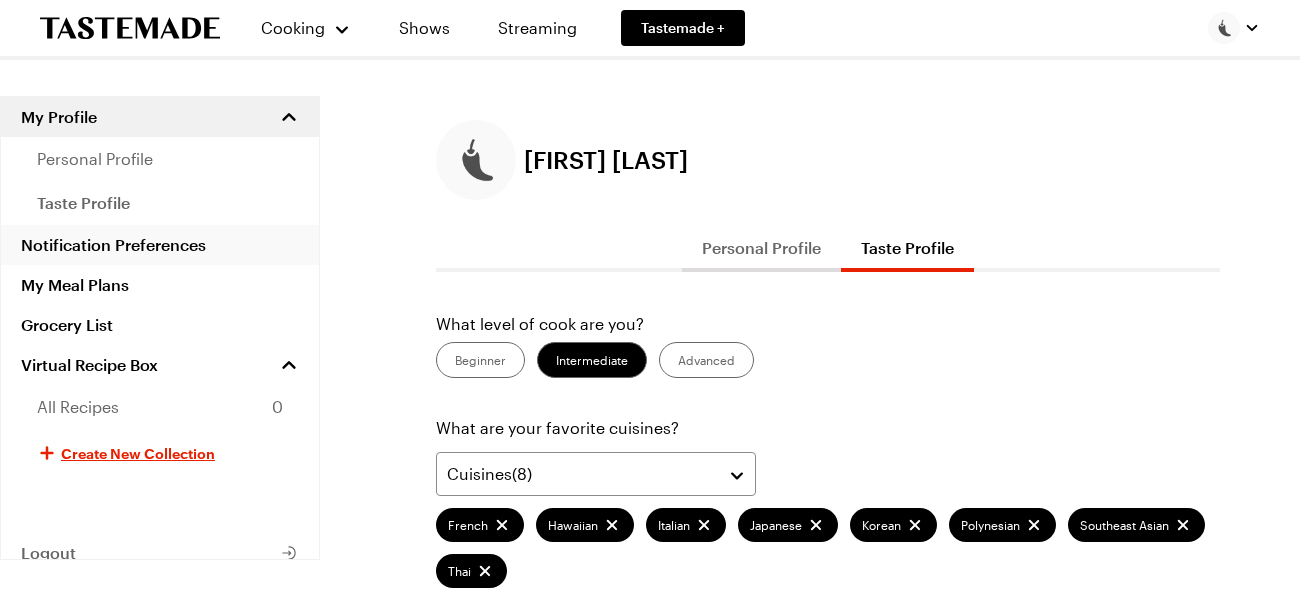 click on "Notification Preferences" at bounding box center [160, 245] 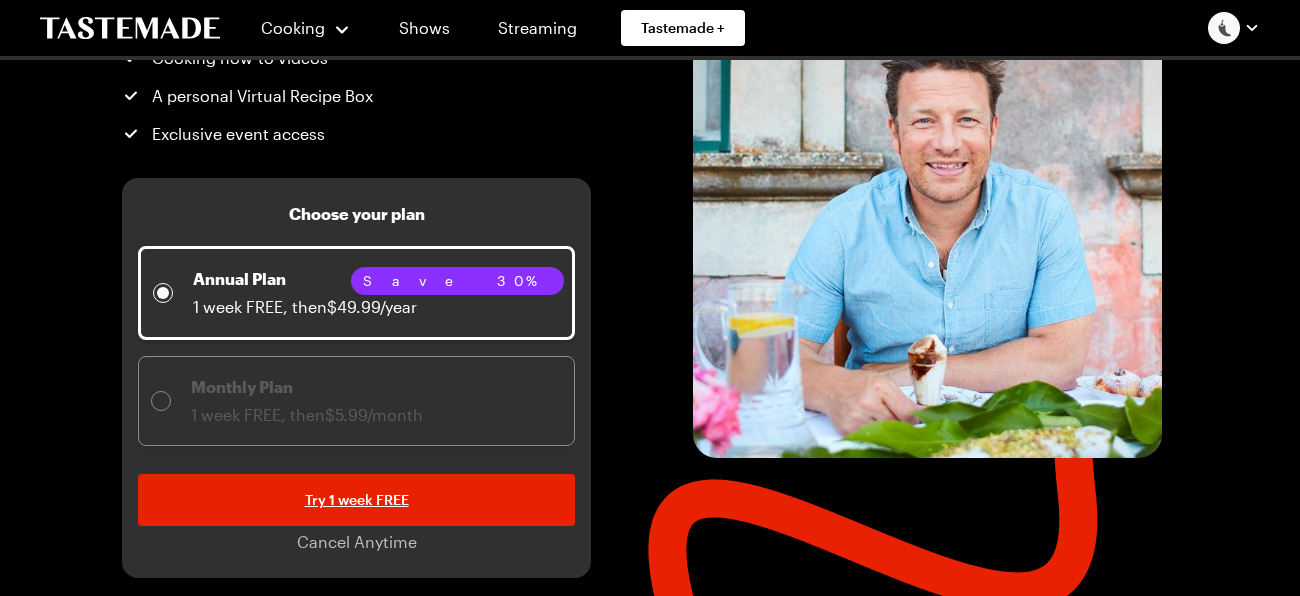scroll, scrollTop: 328, scrollLeft: 0, axis: vertical 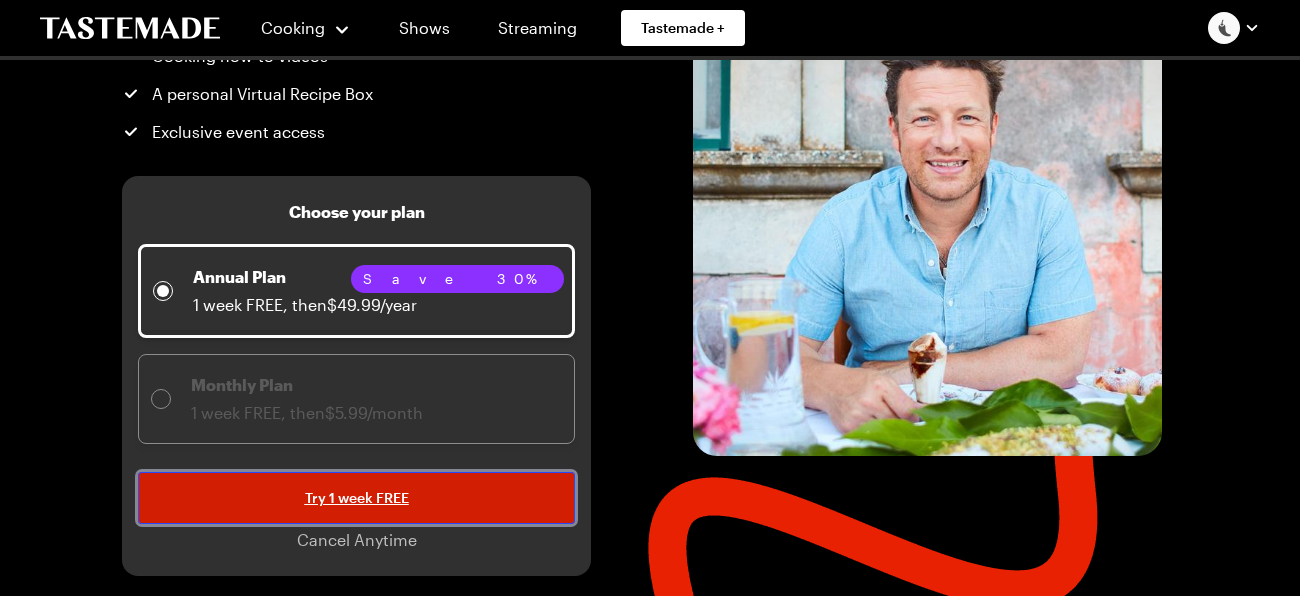 click on "Try 1 week FREE" at bounding box center [357, 498] 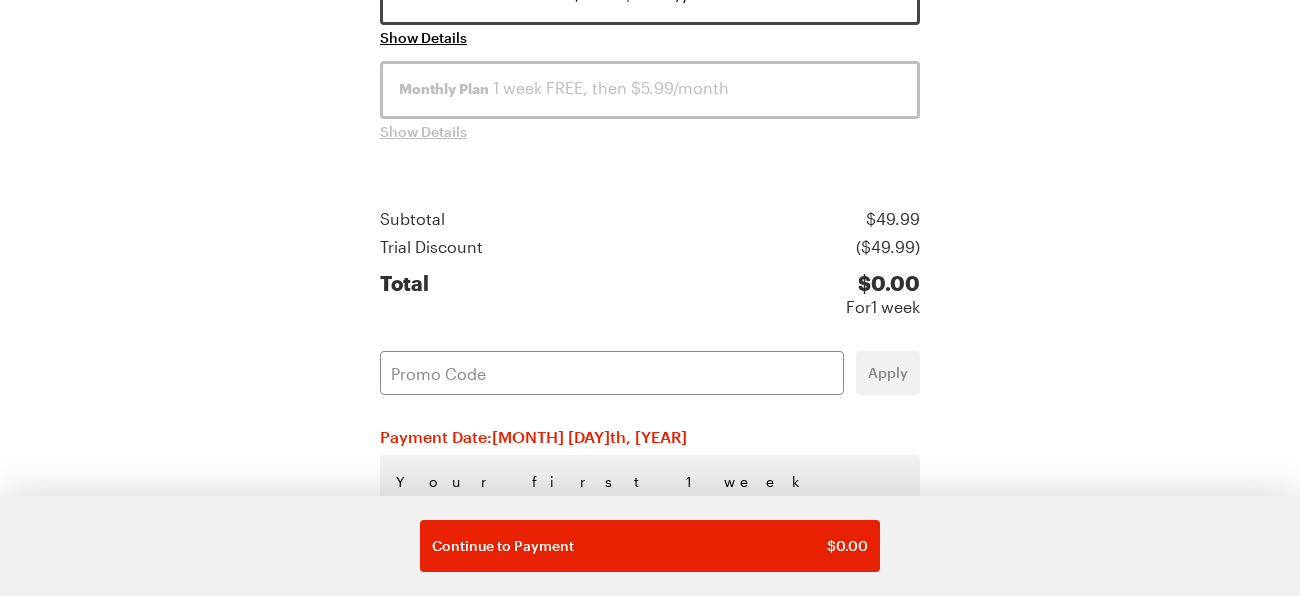 scroll, scrollTop: 392, scrollLeft: 0, axis: vertical 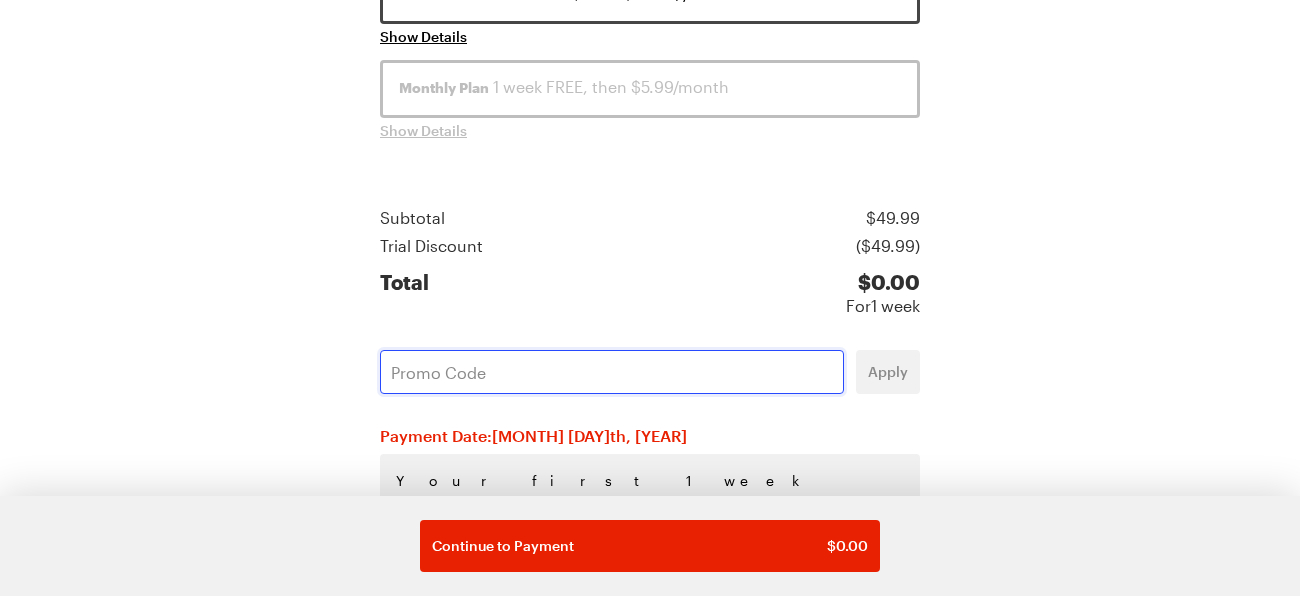 click at bounding box center [612, 372] 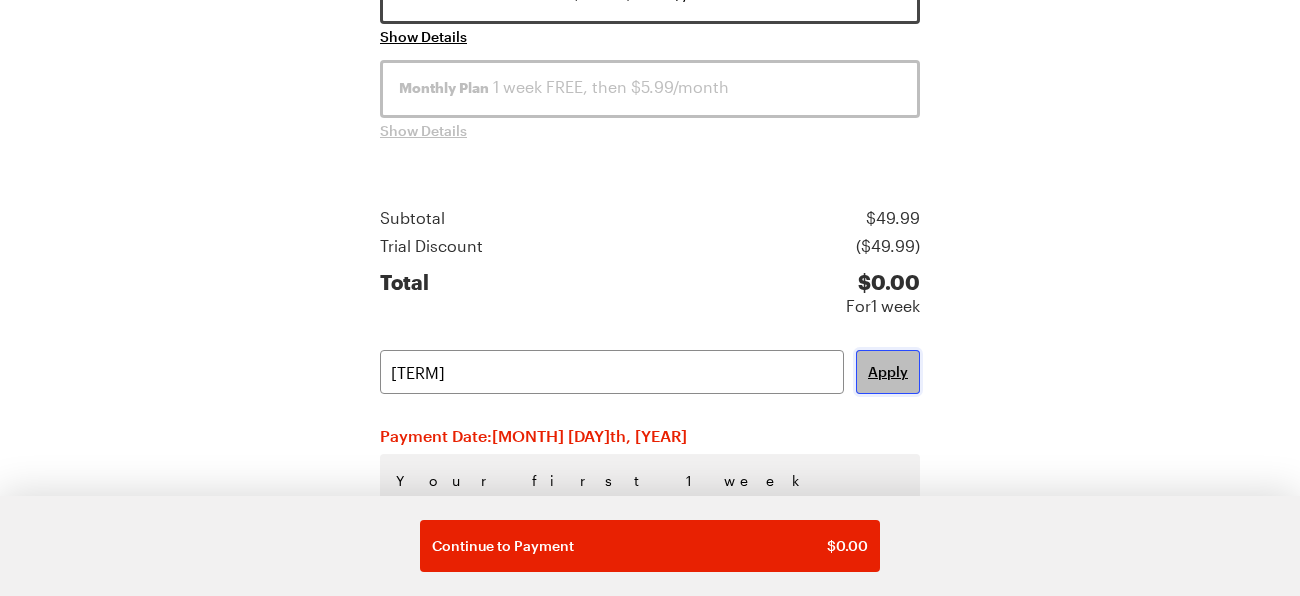 click on "Apply" at bounding box center [888, 372] 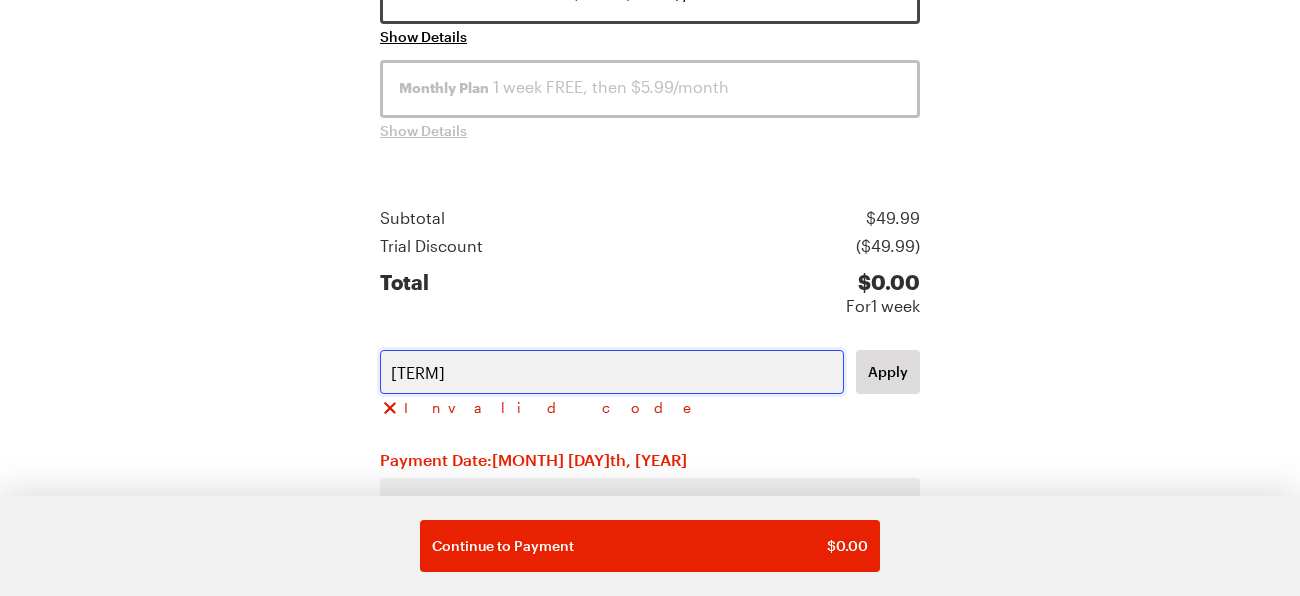 click on "[TERM]" at bounding box center (612, 372) 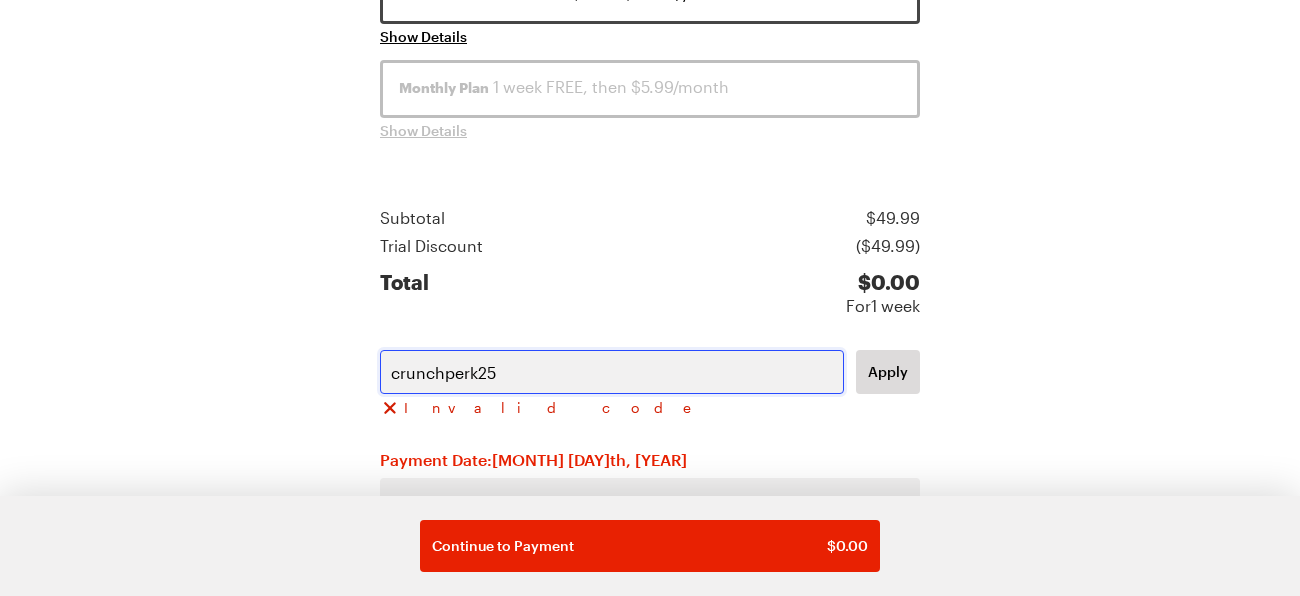 type on "crunchperk25" 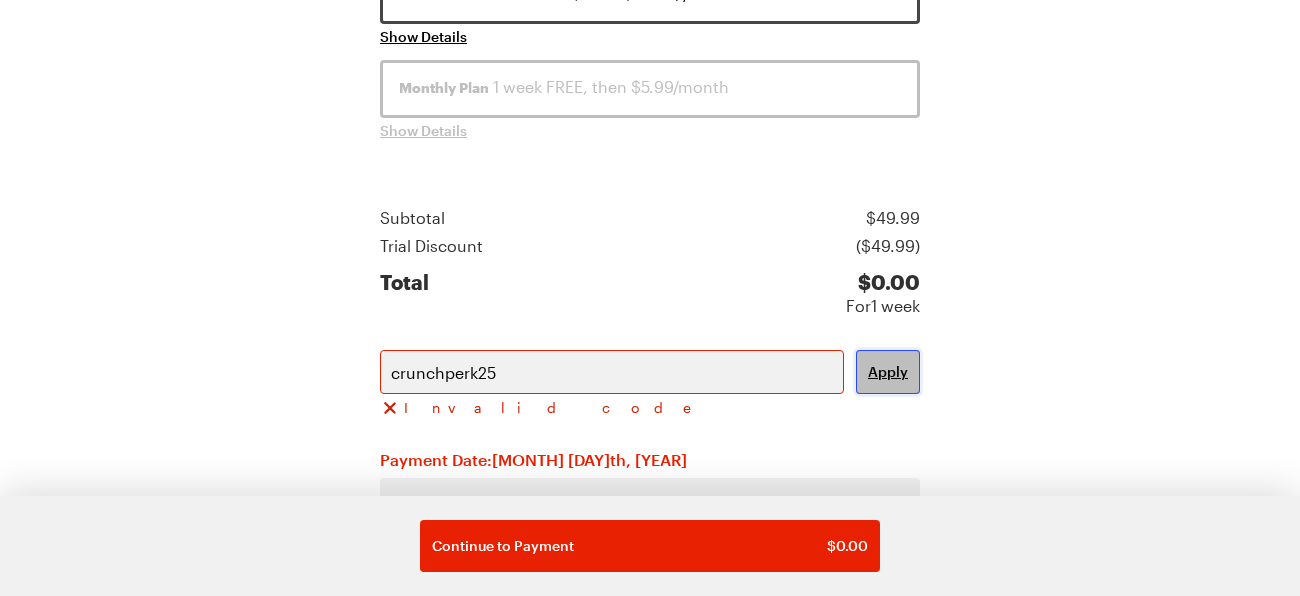 click on "Apply" at bounding box center [888, 372] 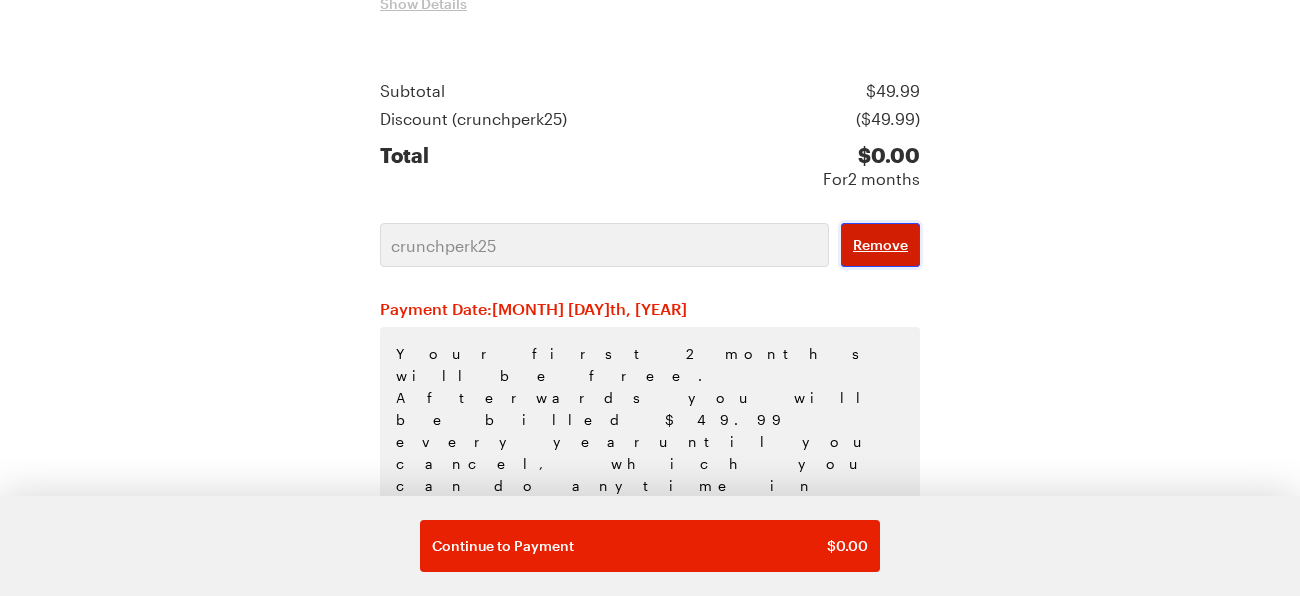 scroll, scrollTop: 520, scrollLeft: 0, axis: vertical 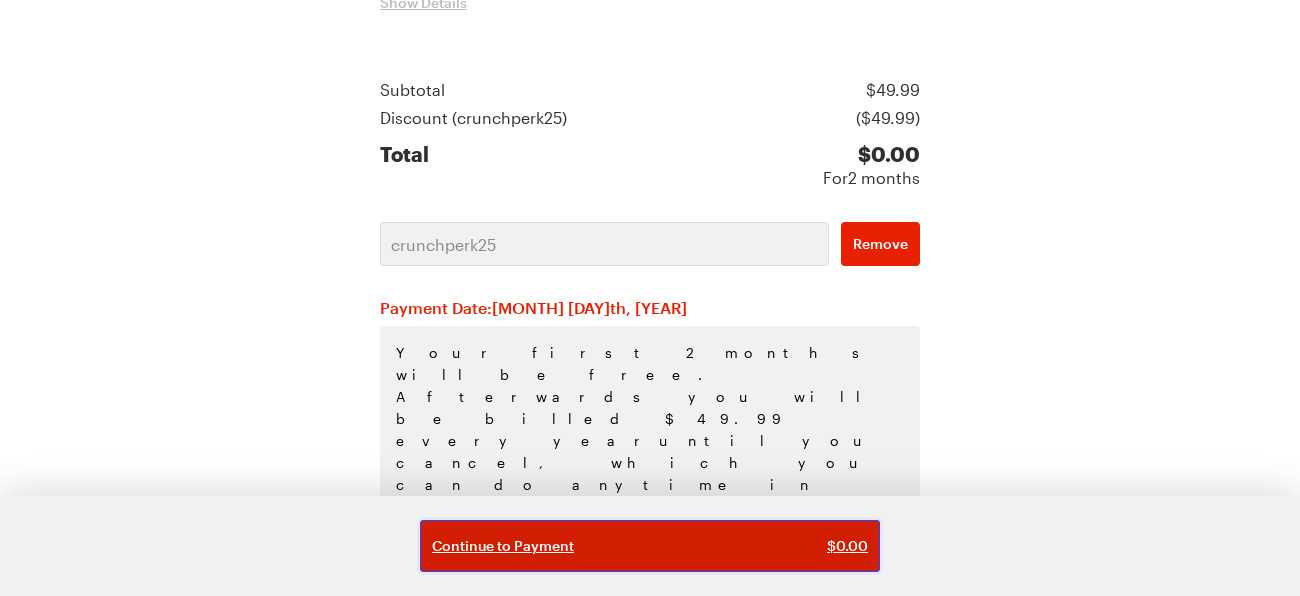 click on "Continue to Payment $ 0.00" at bounding box center (650, 546) 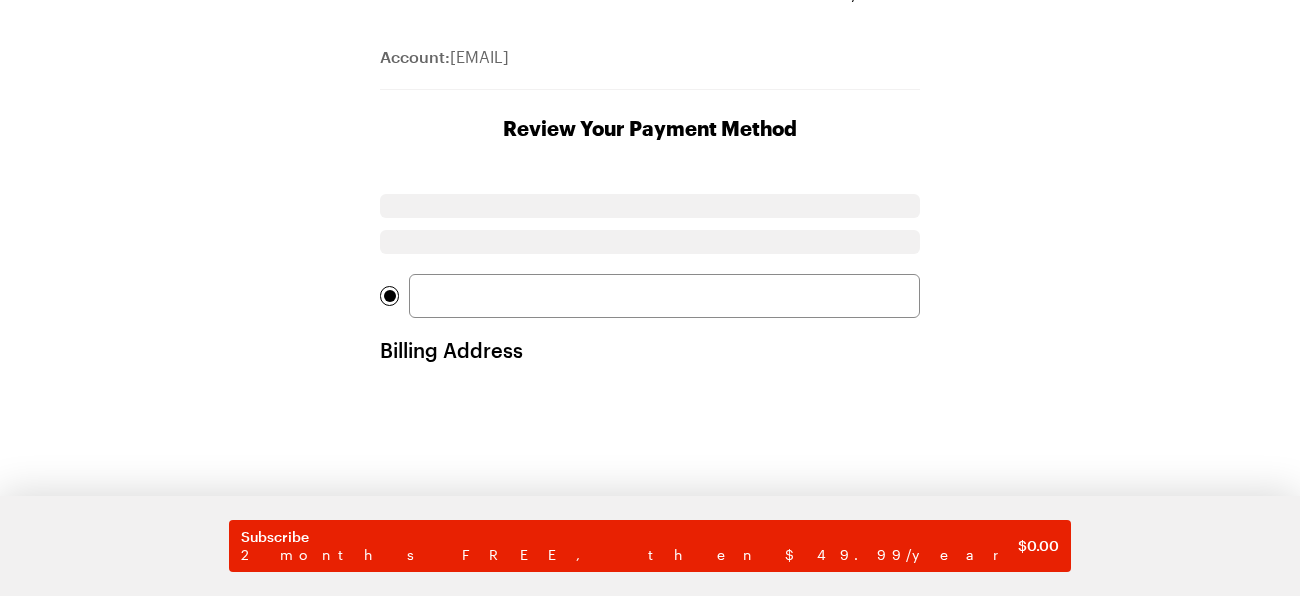 scroll, scrollTop: 185, scrollLeft: 0, axis: vertical 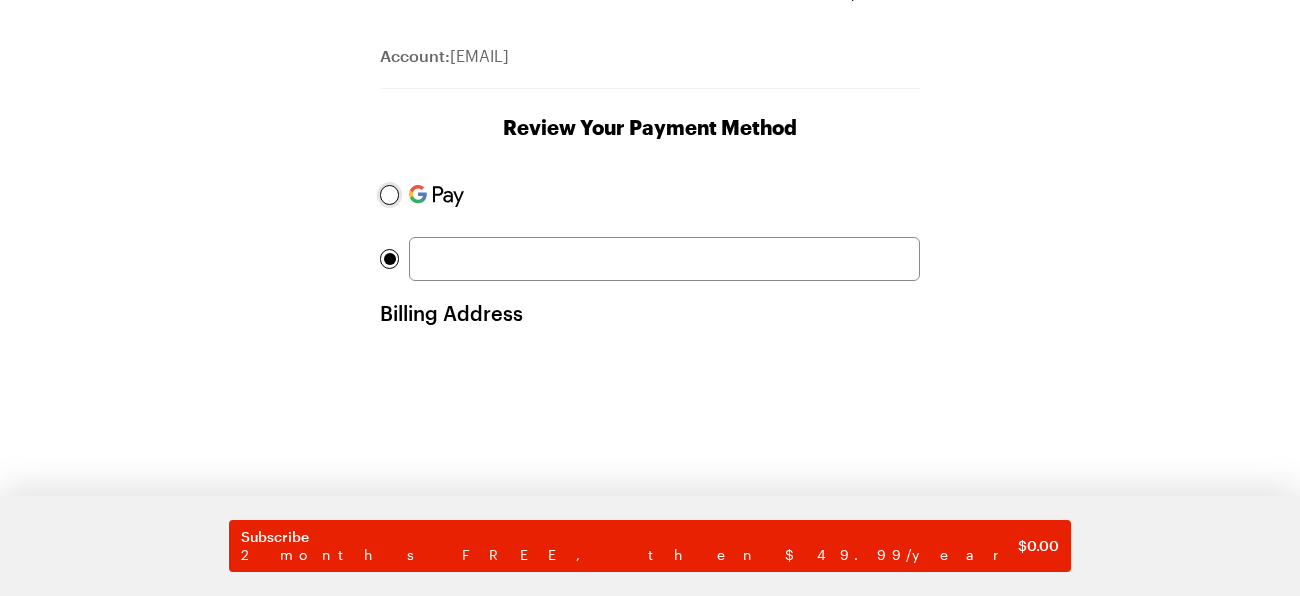 click at bounding box center [390, 195] 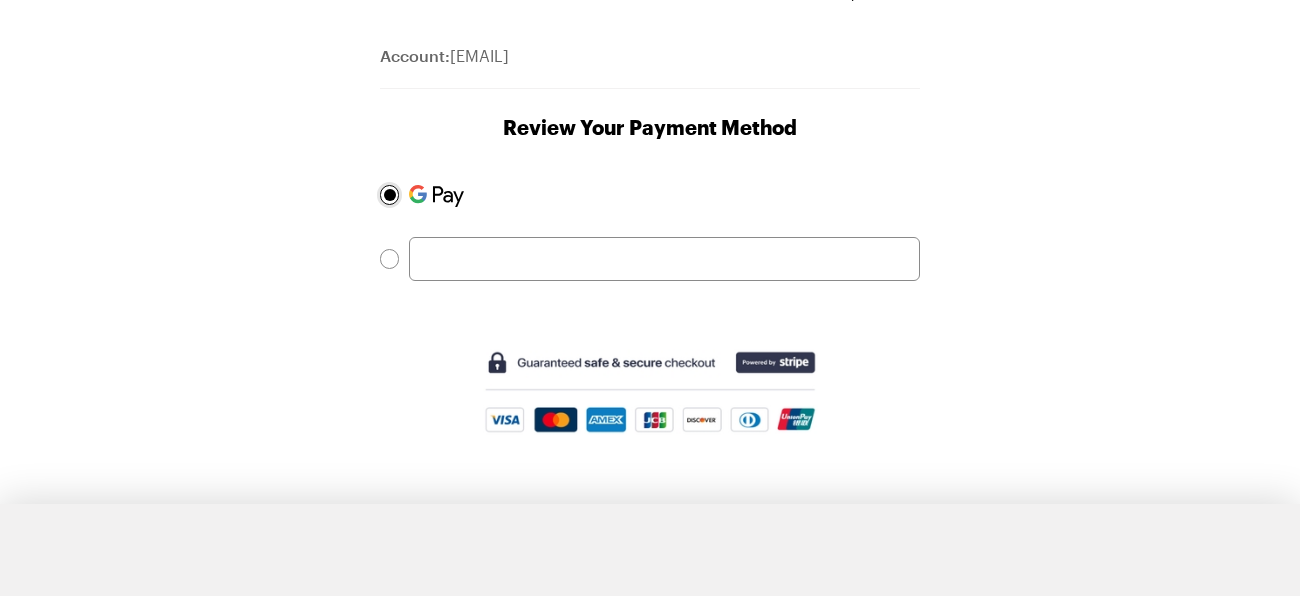 scroll, scrollTop: 196, scrollLeft: 0, axis: vertical 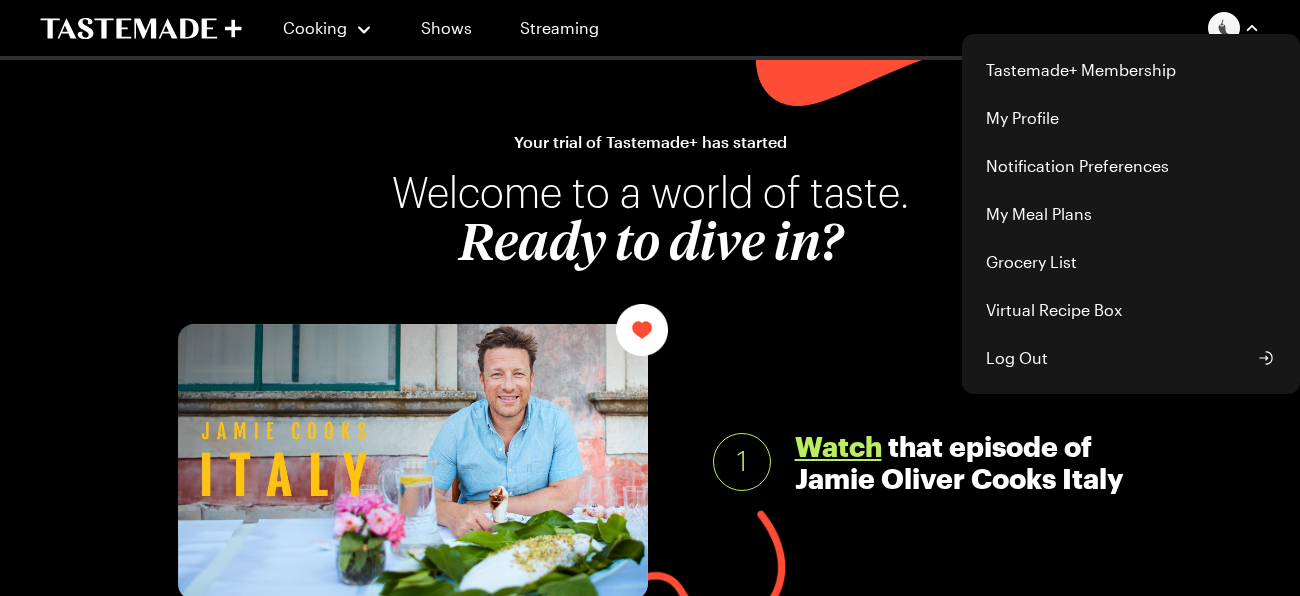 click on "My Profile" at bounding box center [1131, 118] 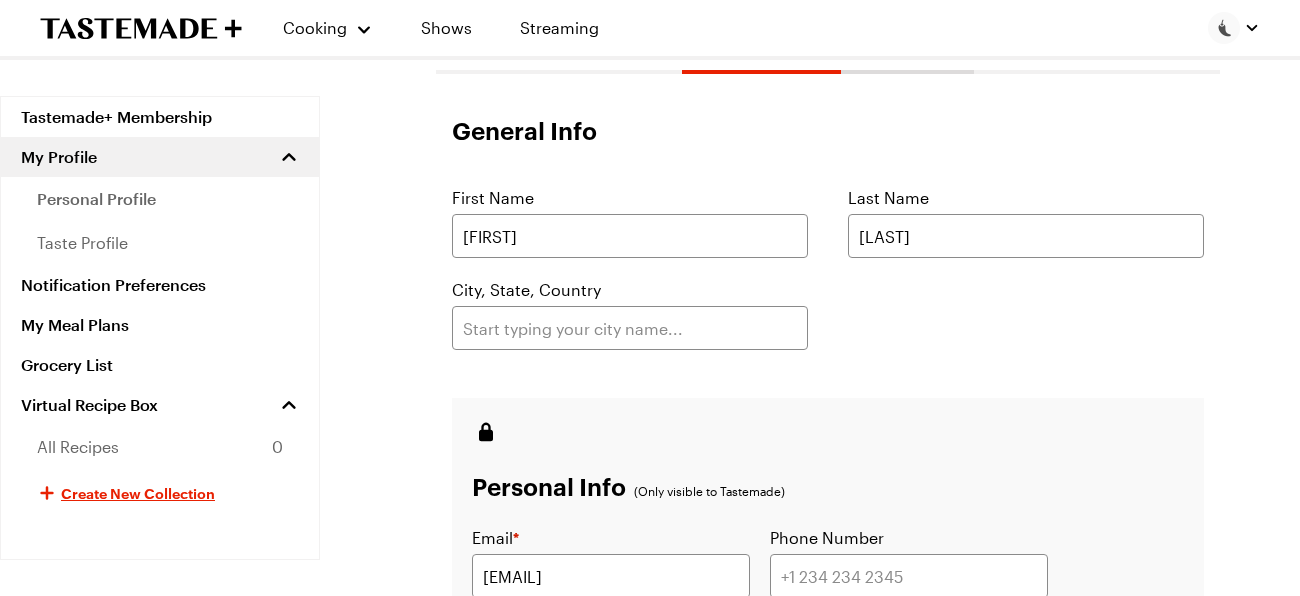 scroll, scrollTop: 202, scrollLeft: 0, axis: vertical 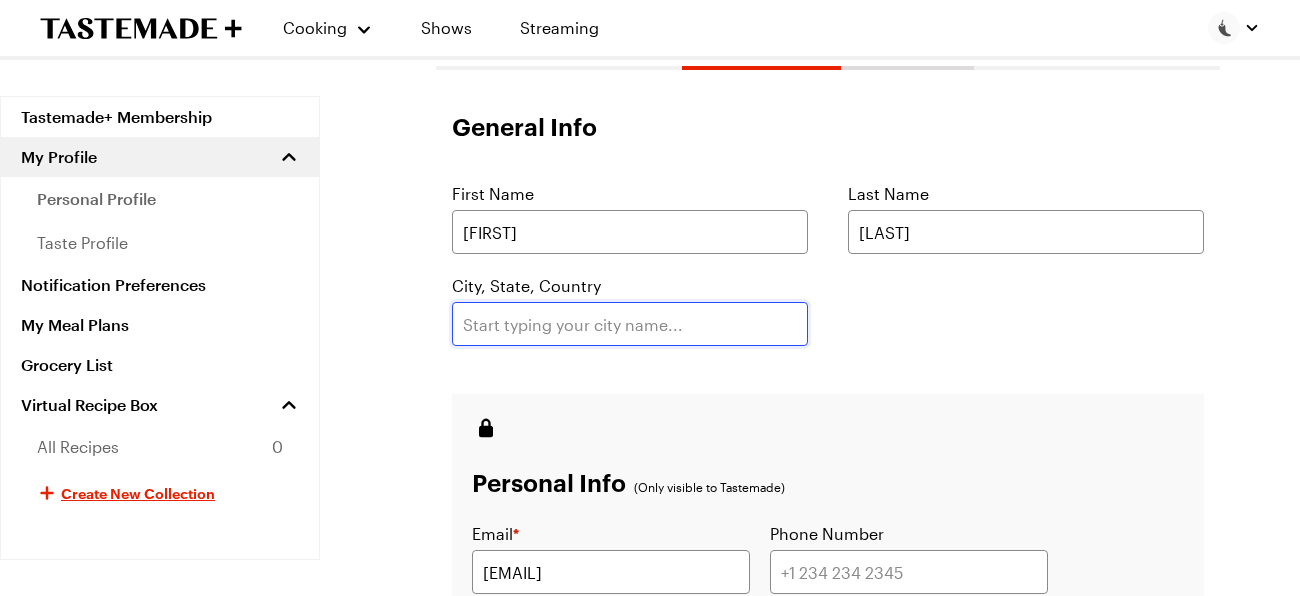 click at bounding box center [630, 324] 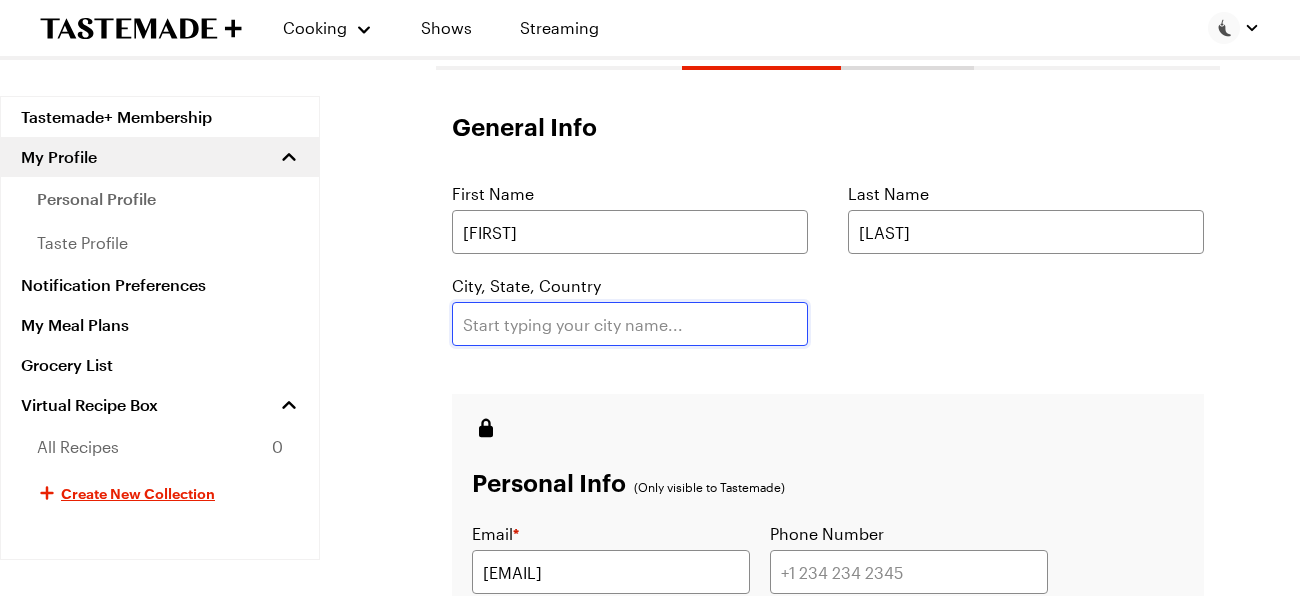 type on "[CITY]" 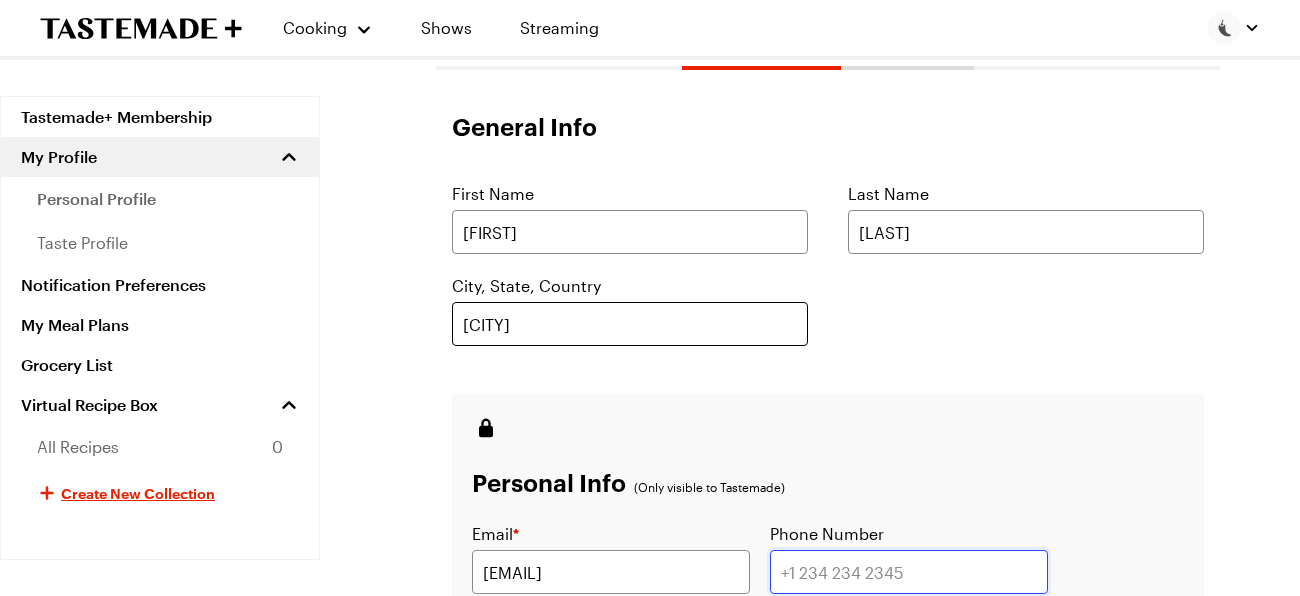 type on "[NUMBER]" 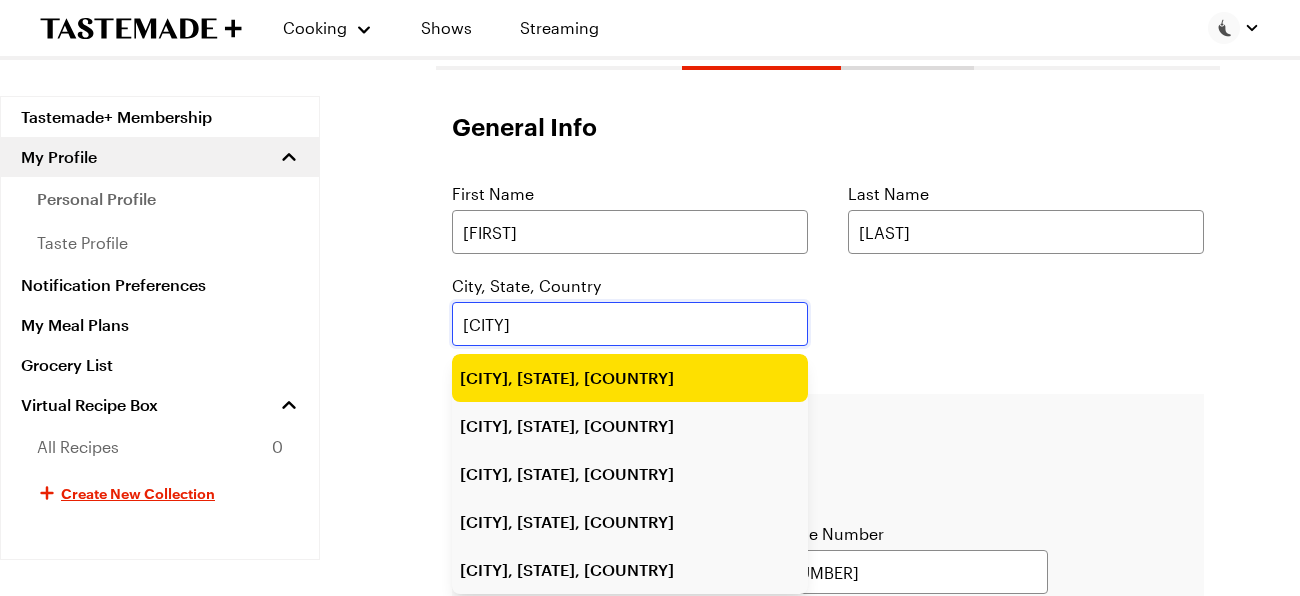 type on "[CITY], [STATE], [COUNTRY]" 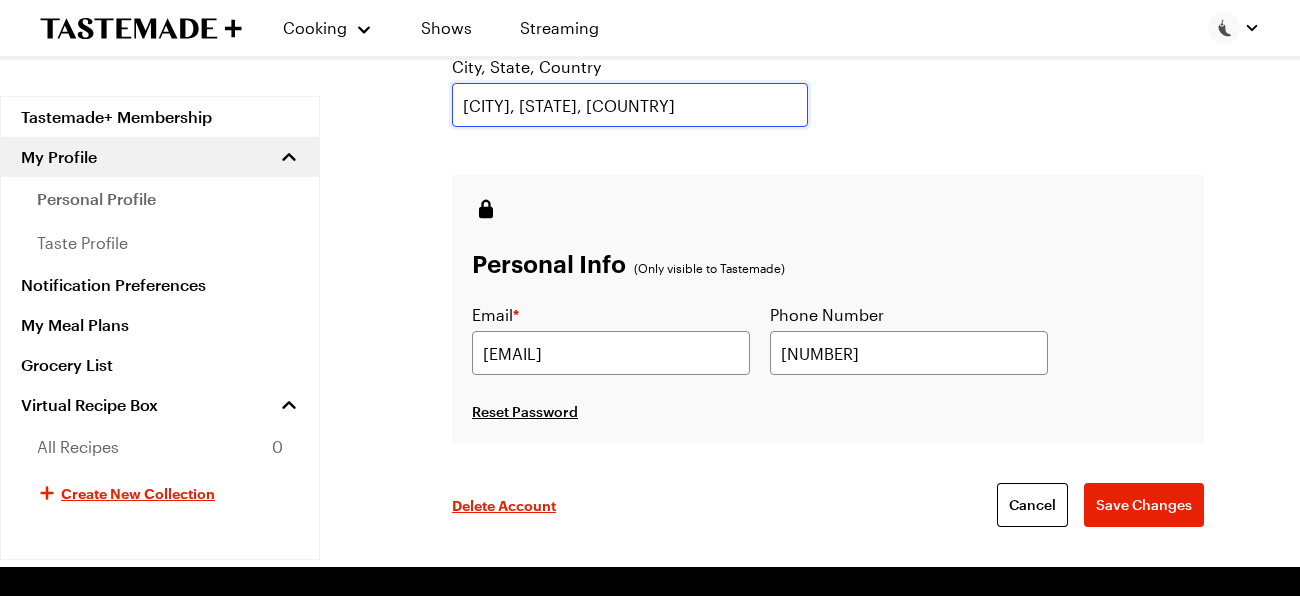 scroll, scrollTop: 422, scrollLeft: 0, axis: vertical 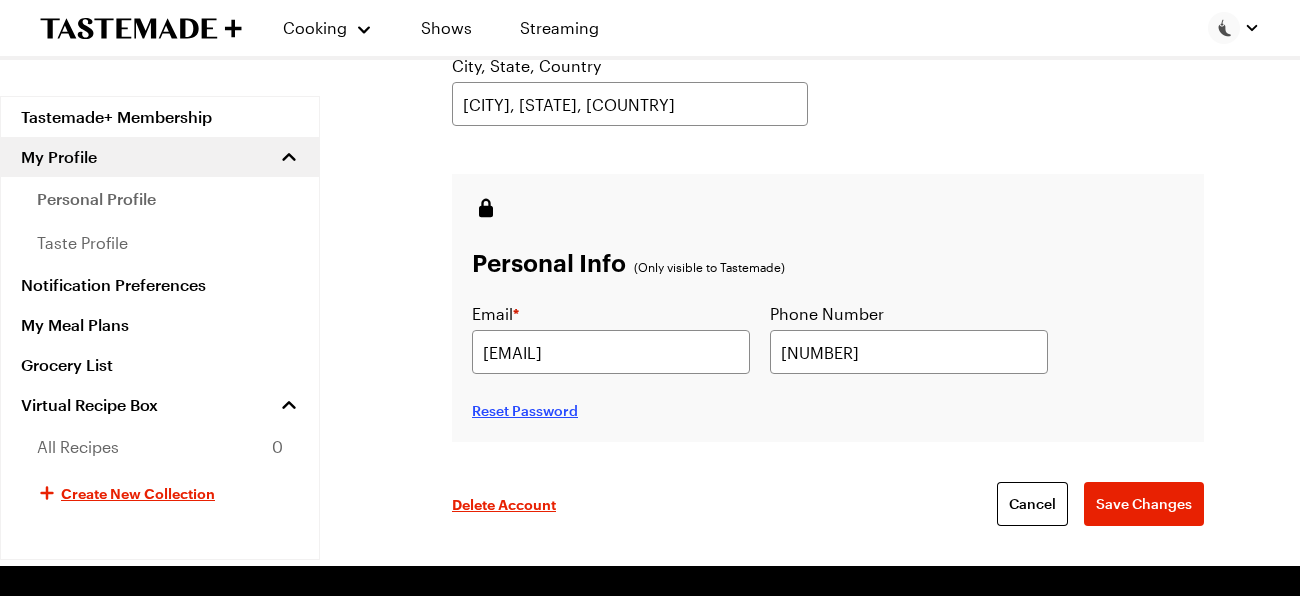 click on "Reset Password" at bounding box center [525, 411] 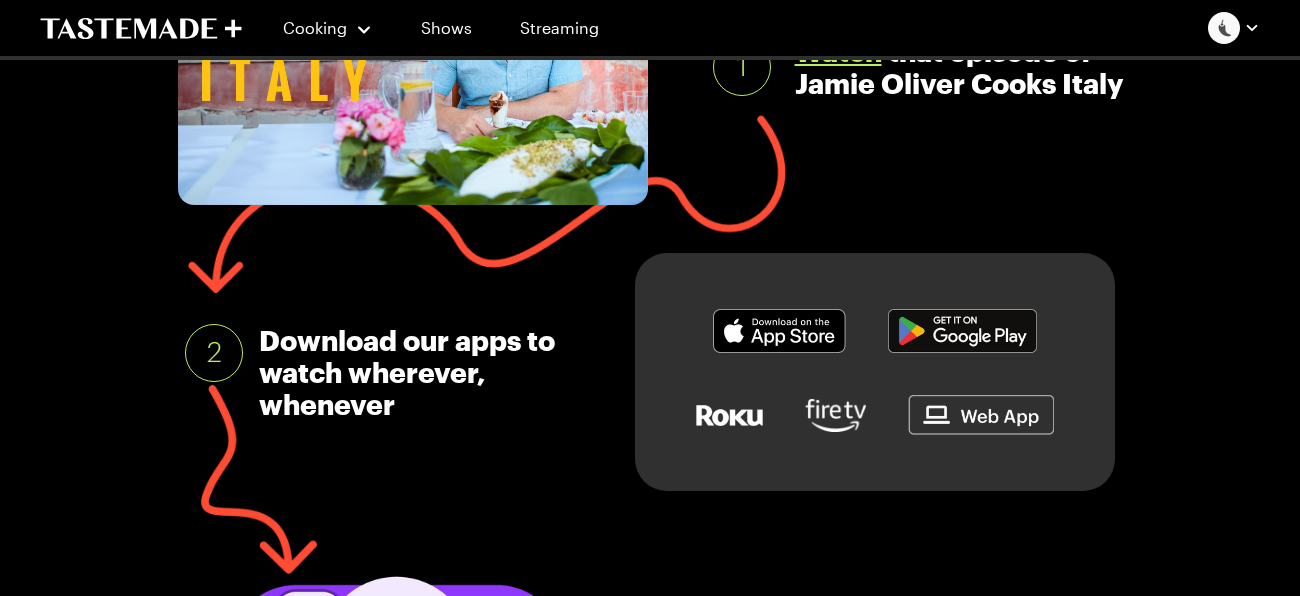 scroll, scrollTop: 391, scrollLeft: 0, axis: vertical 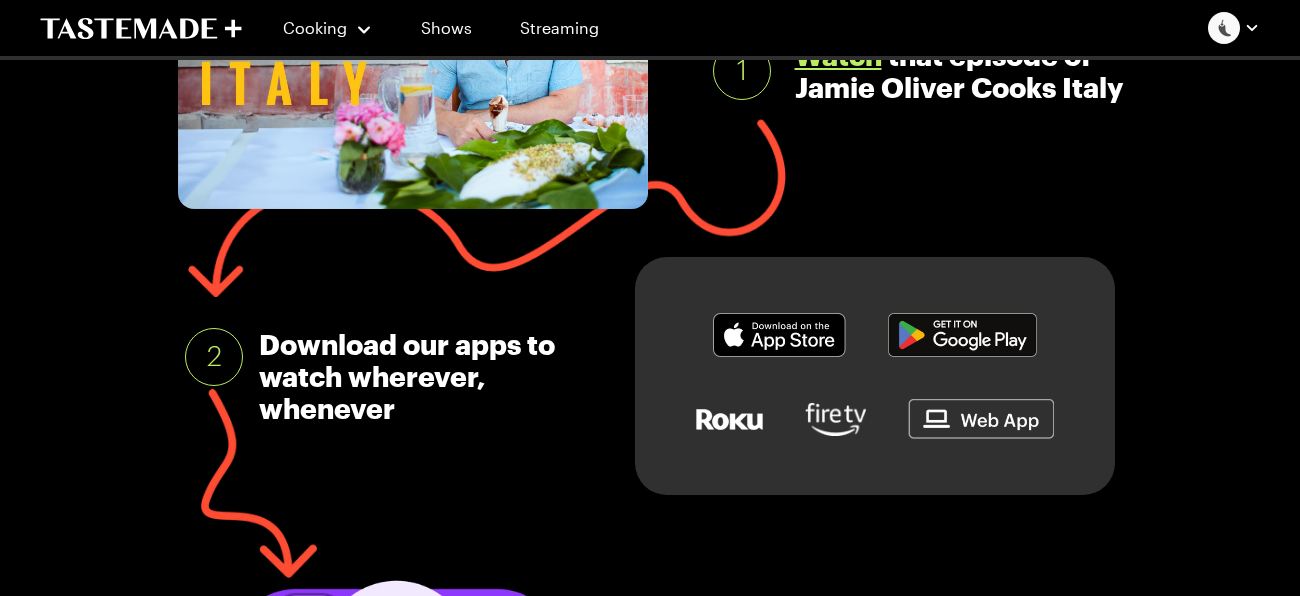 click at bounding box center [779, 335] 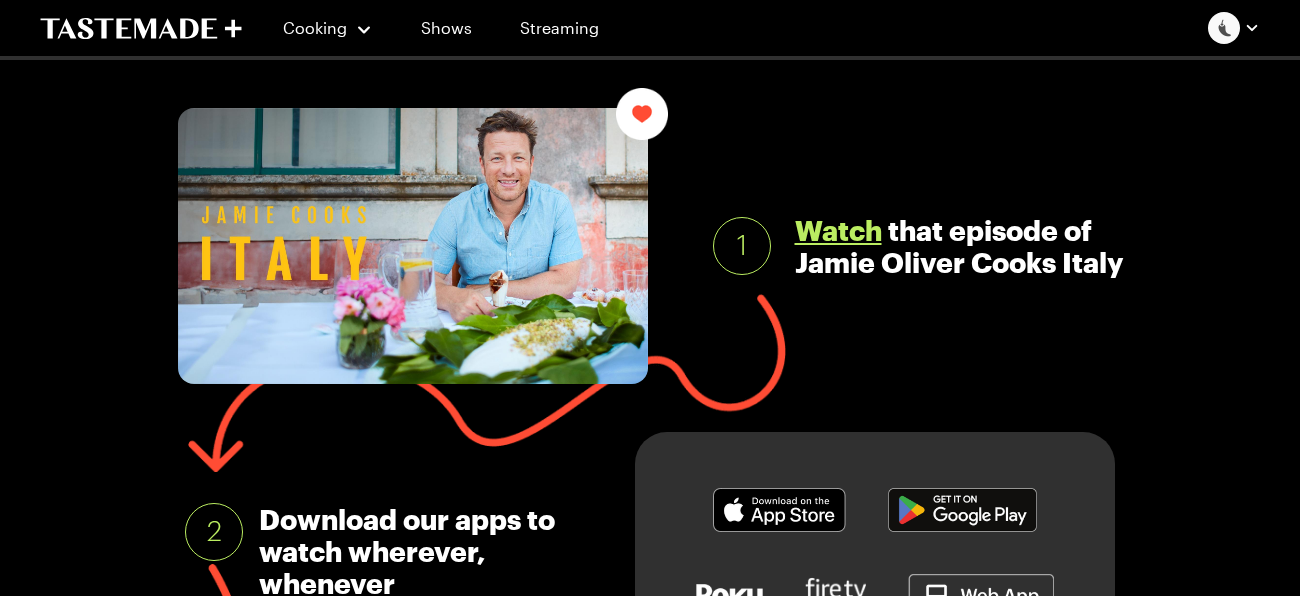 scroll, scrollTop: 216, scrollLeft: 0, axis: vertical 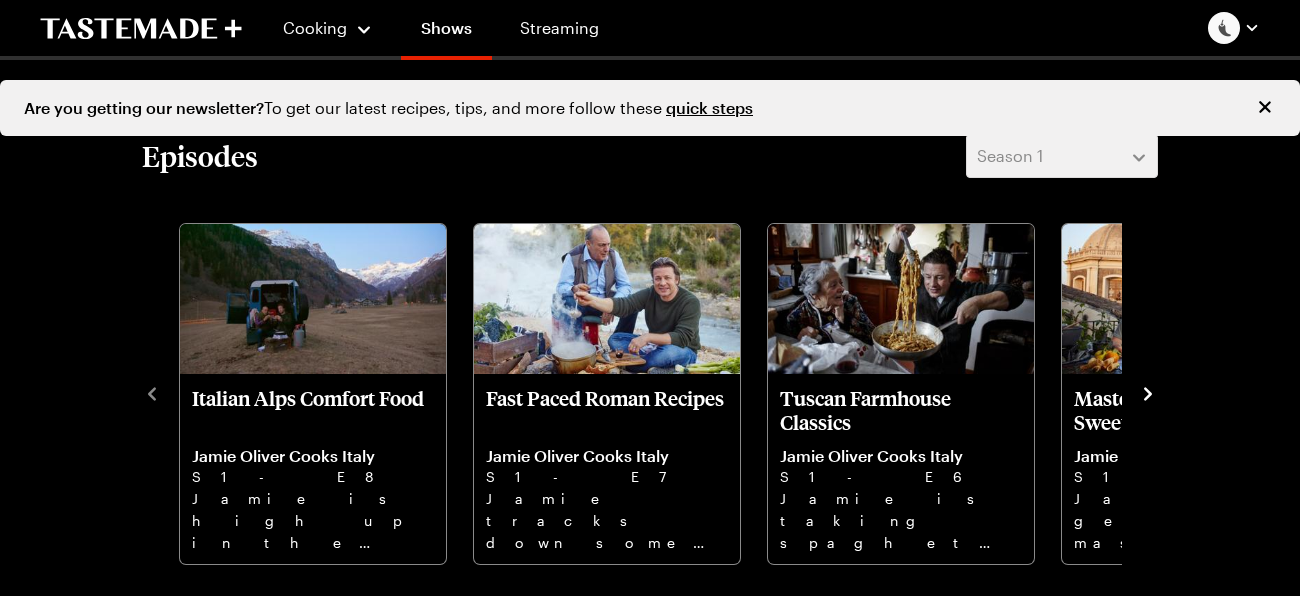click 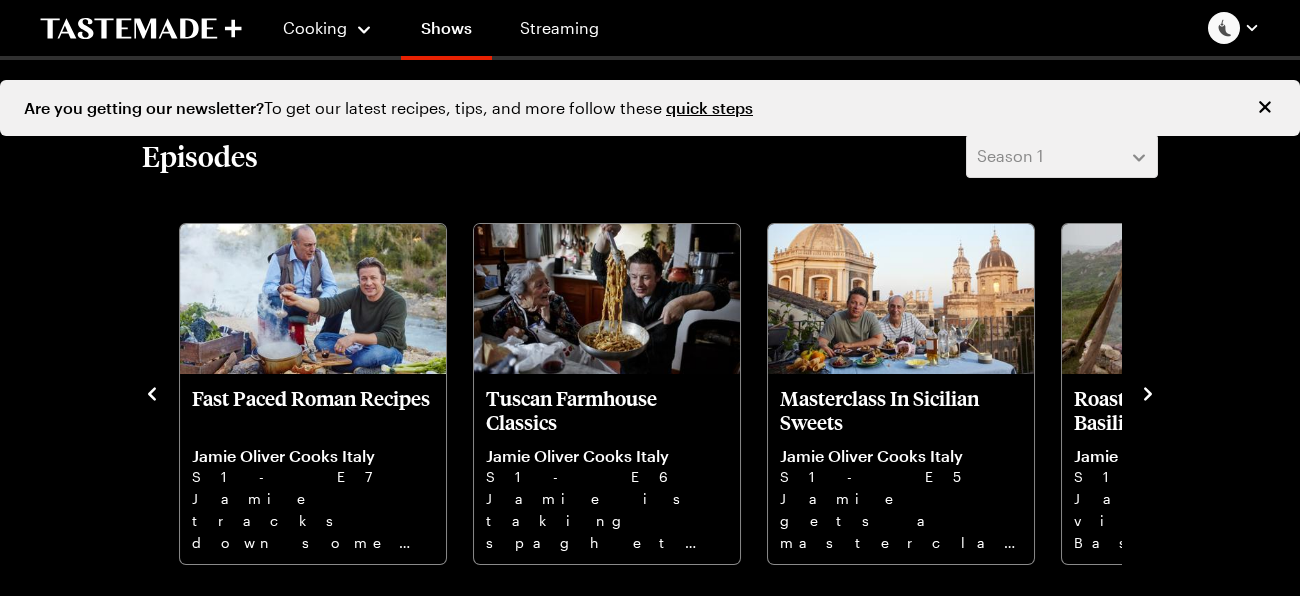 click on "Masterclass In Sicilian Sweets" at bounding box center [901, 410] 